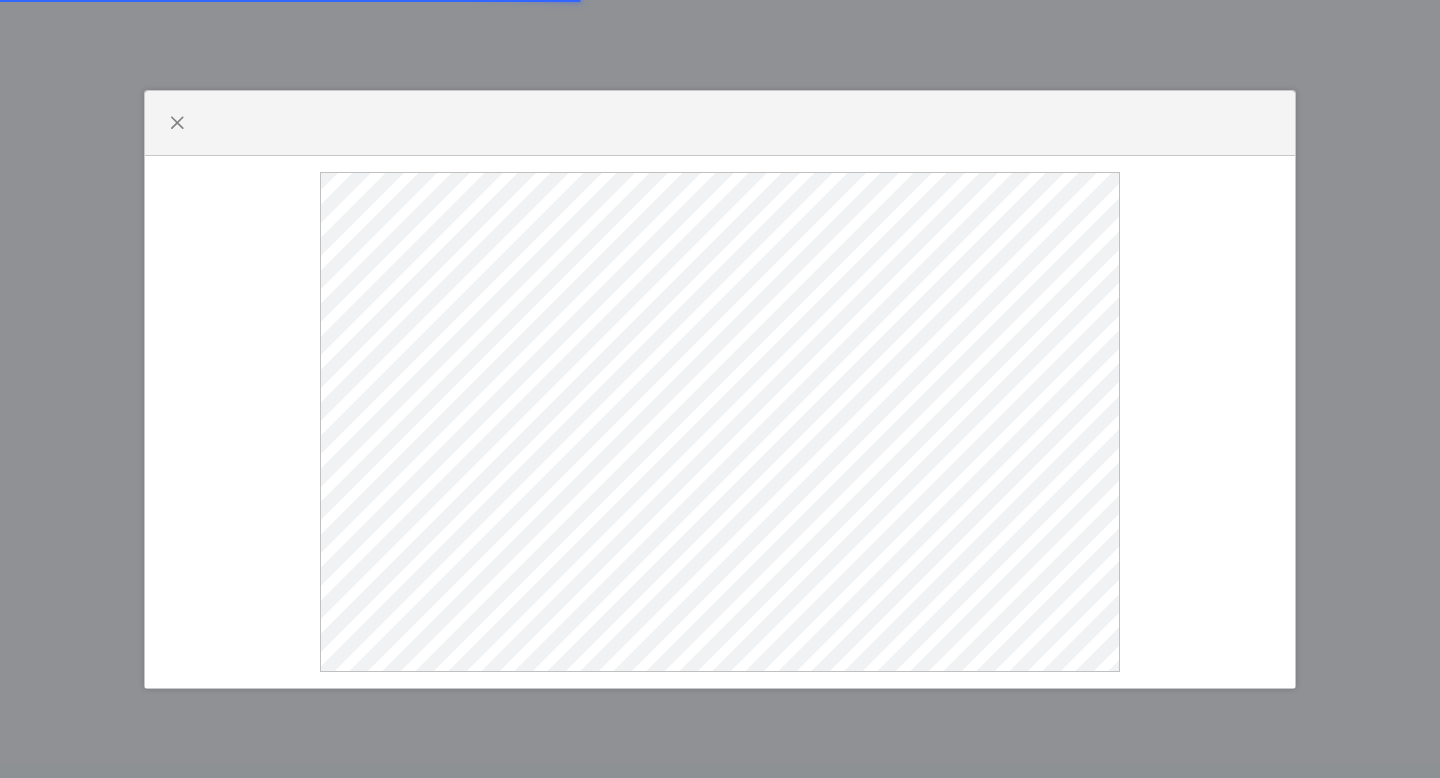scroll, scrollTop: 0, scrollLeft: 0, axis: both 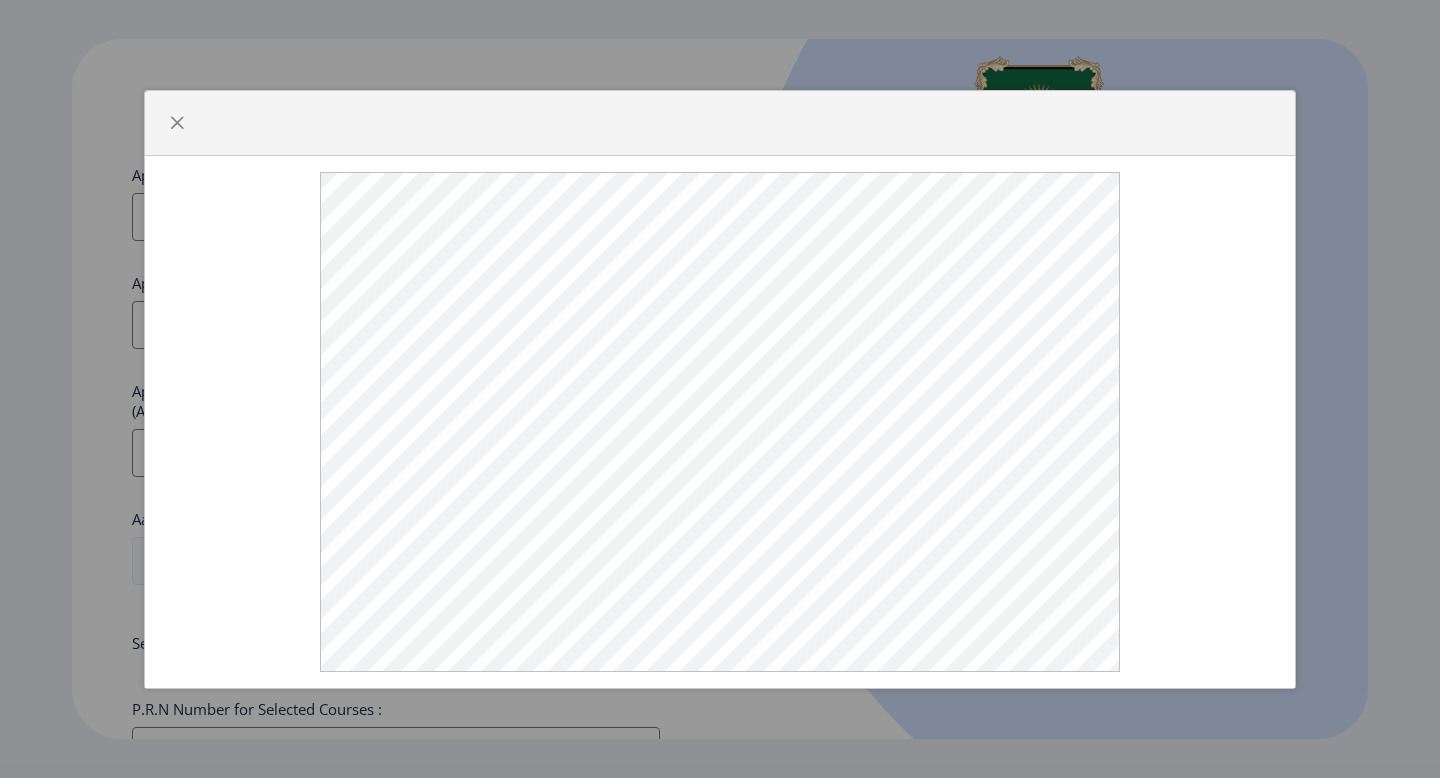 click at bounding box center (720, 123) 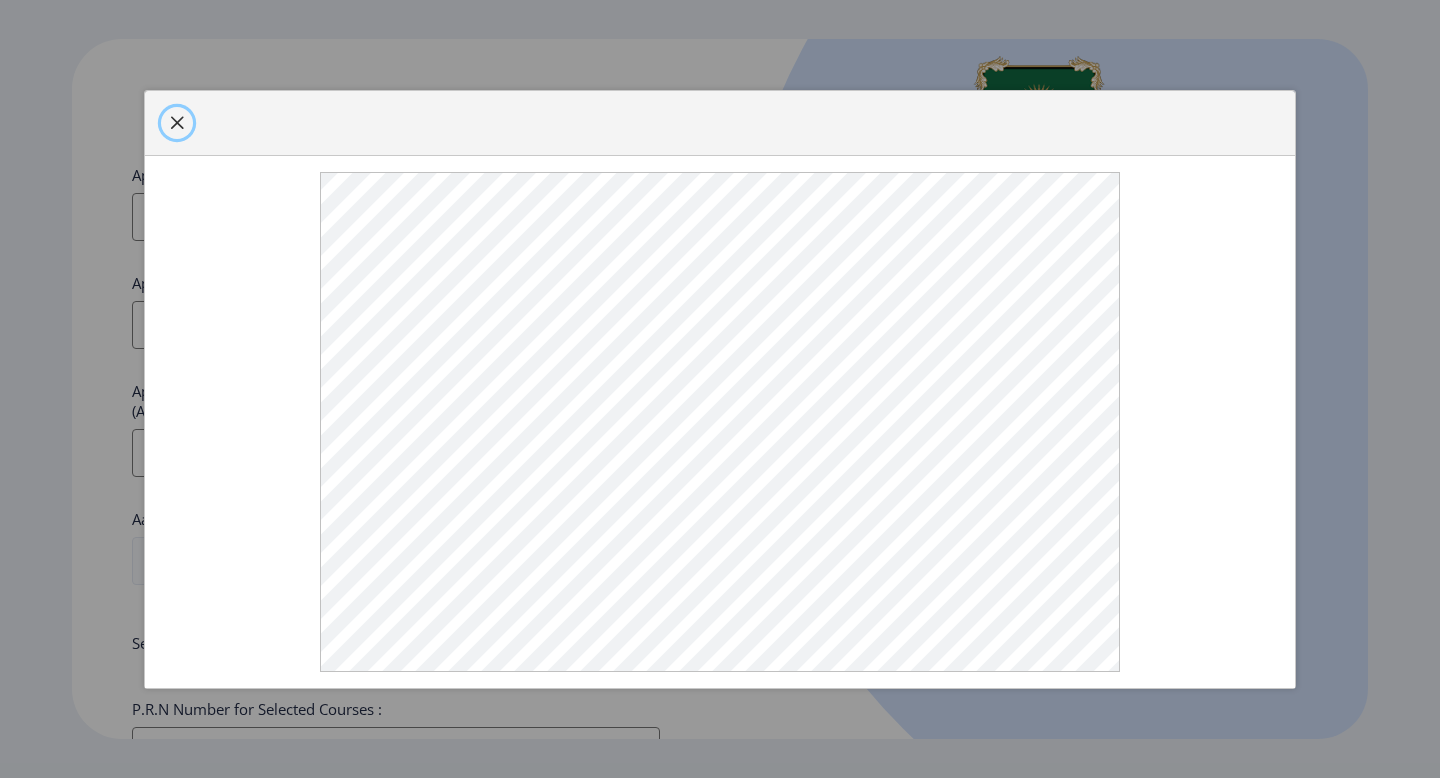 click at bounding box center (177, 123) 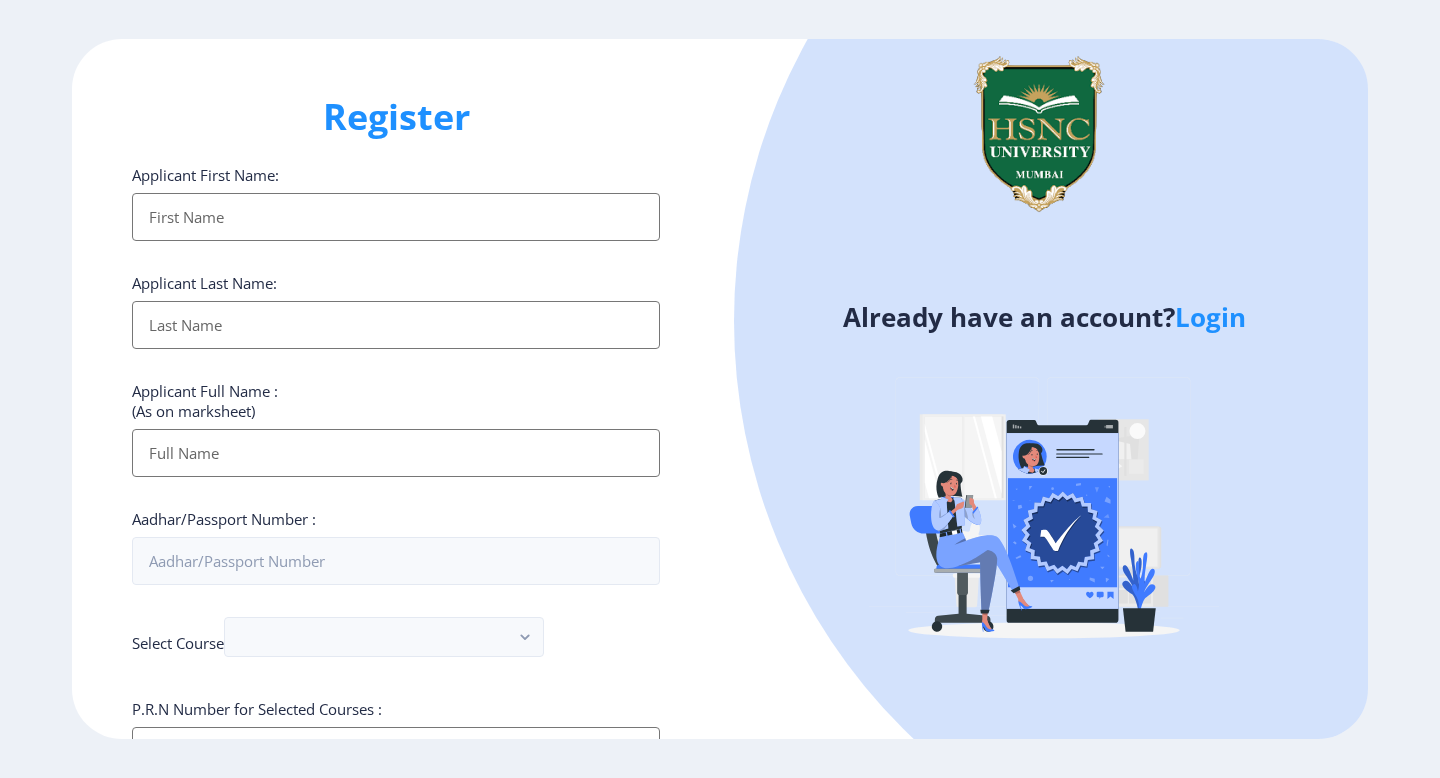 click on "Applicant First Name:" at bounding box center [396, 217] 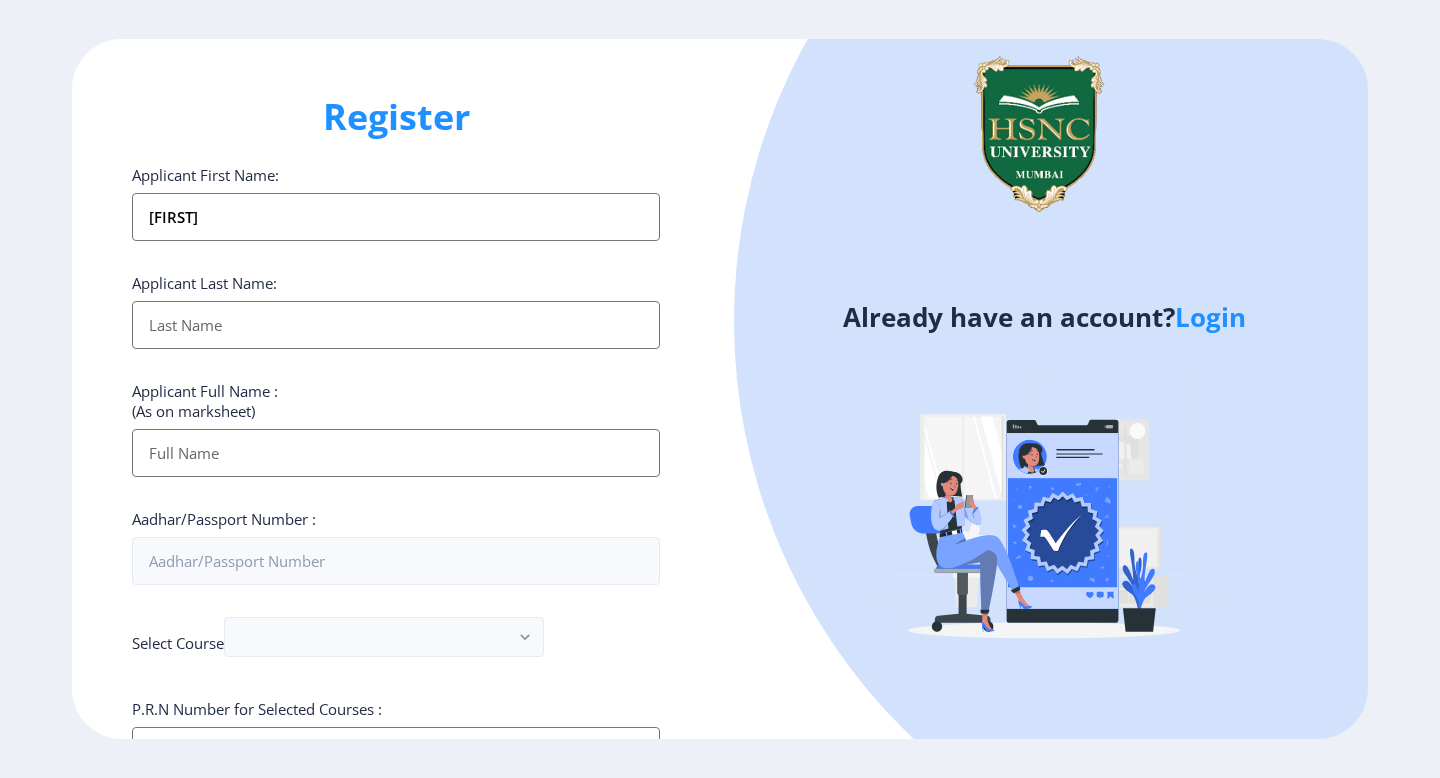type on "Bafna" 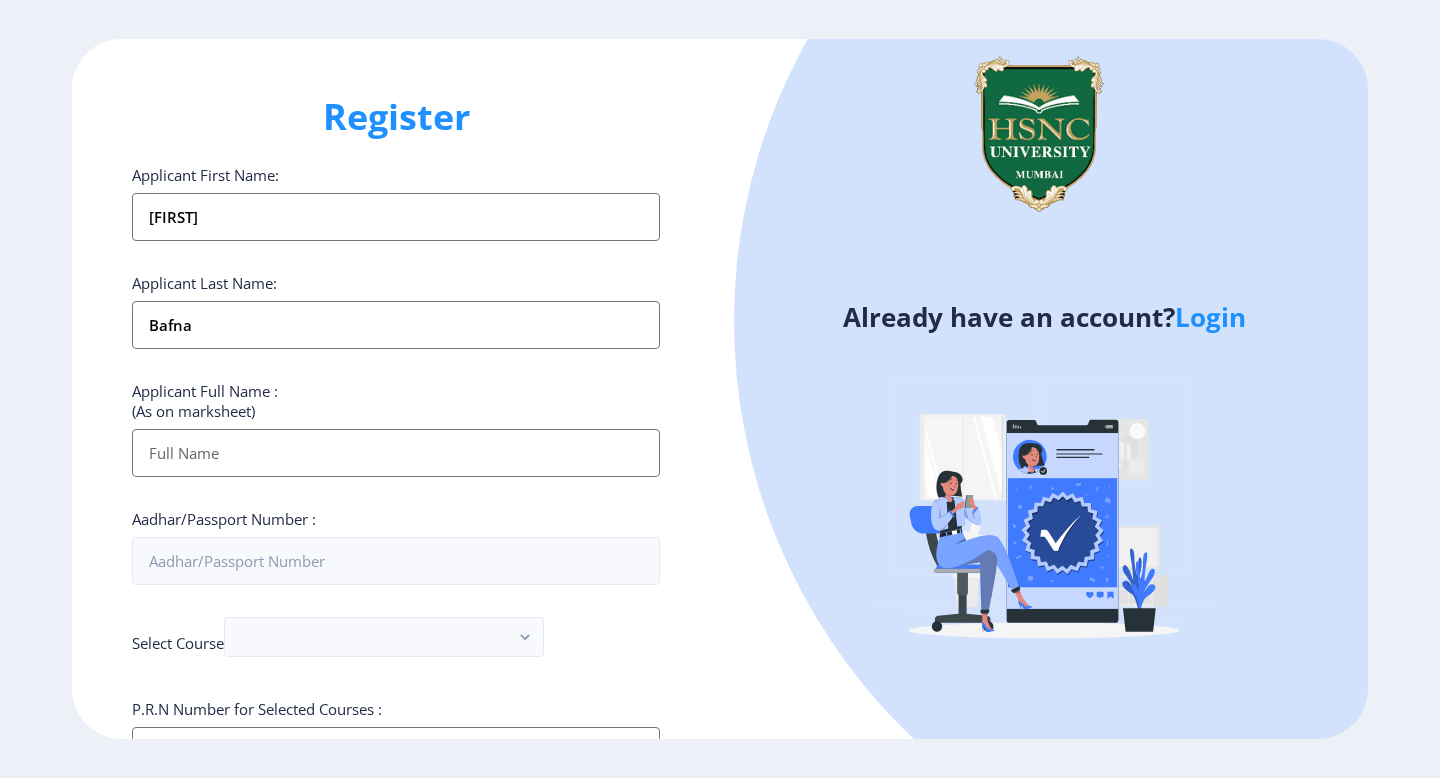 type on "[FIRST] [LAST] [LAST]" 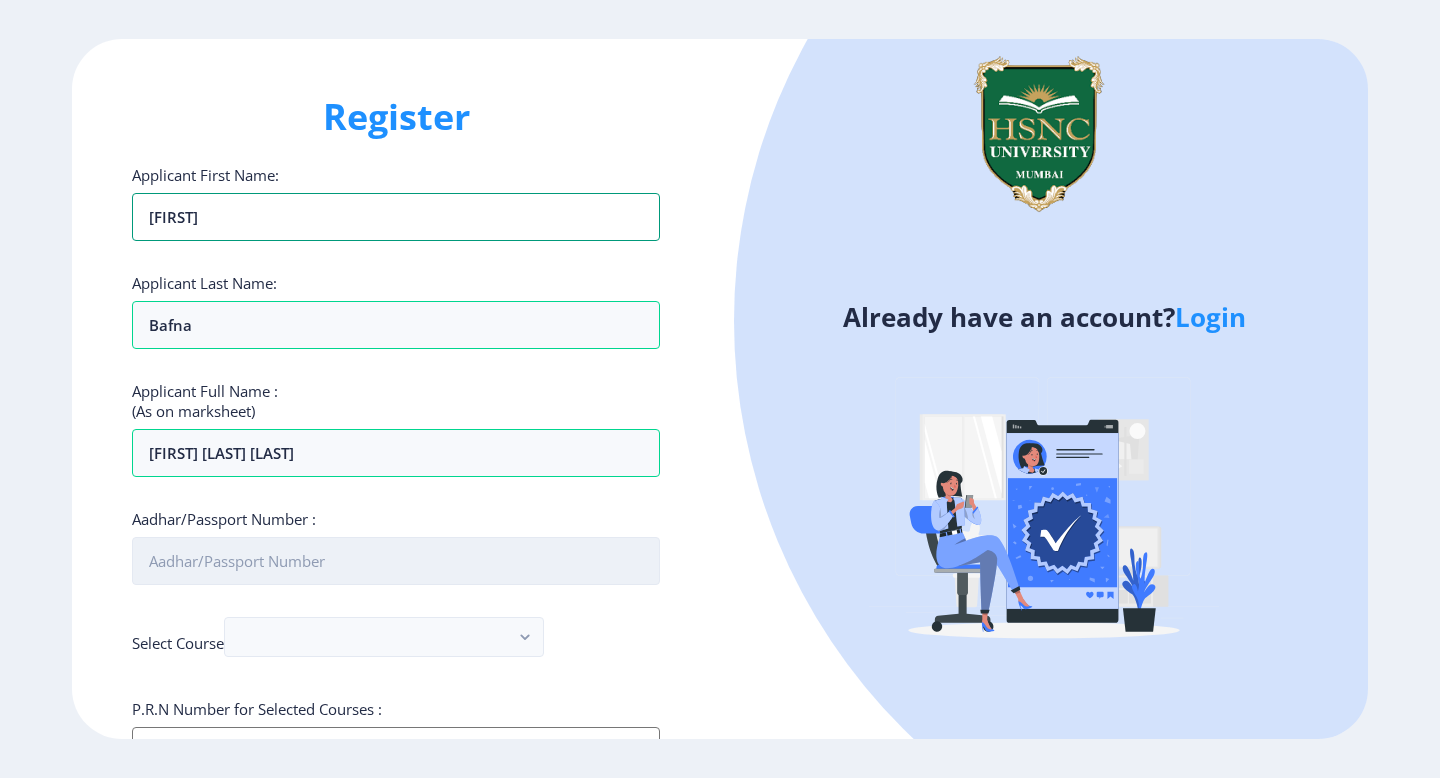 type on "[FIRST]" 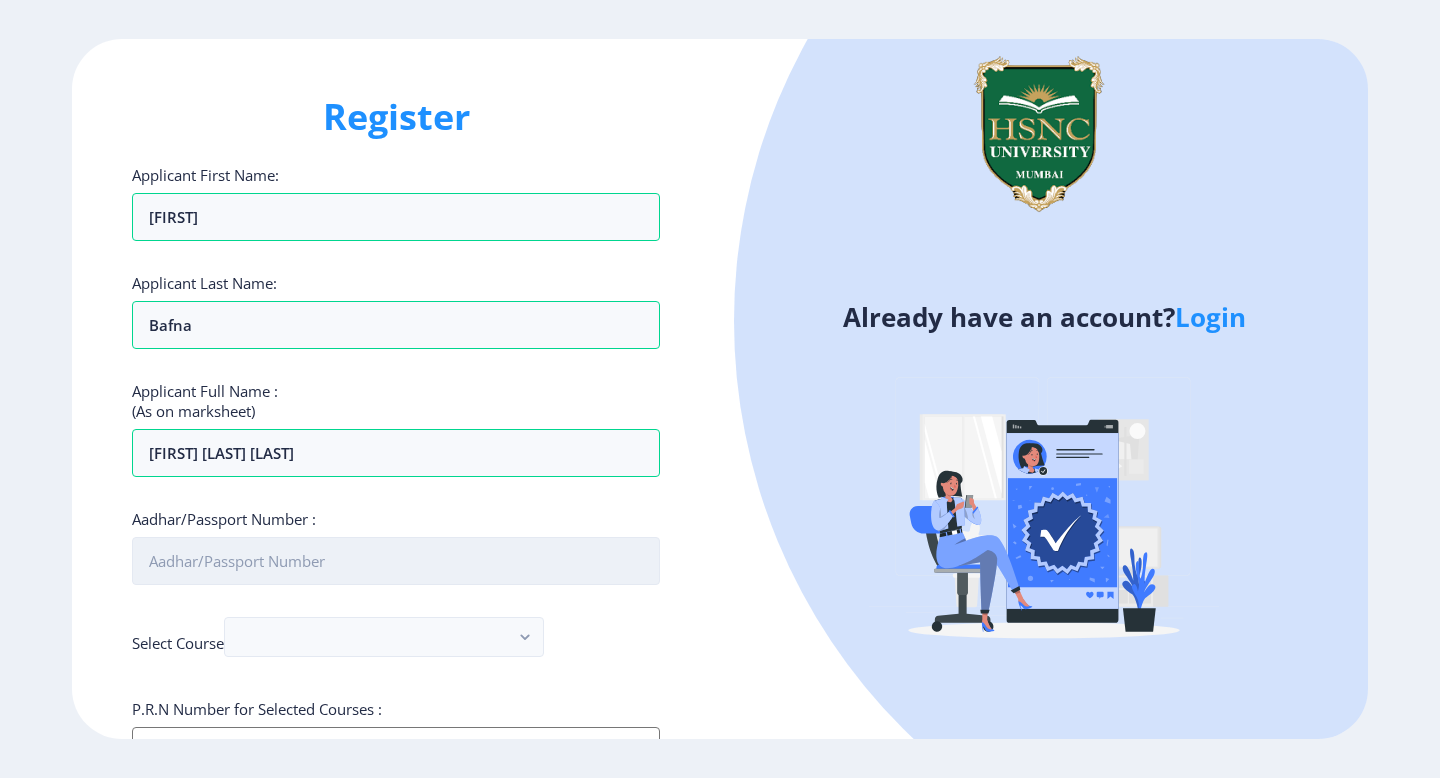 click on "Aadhar/Passport Number :" at bounding box center [396, 561] 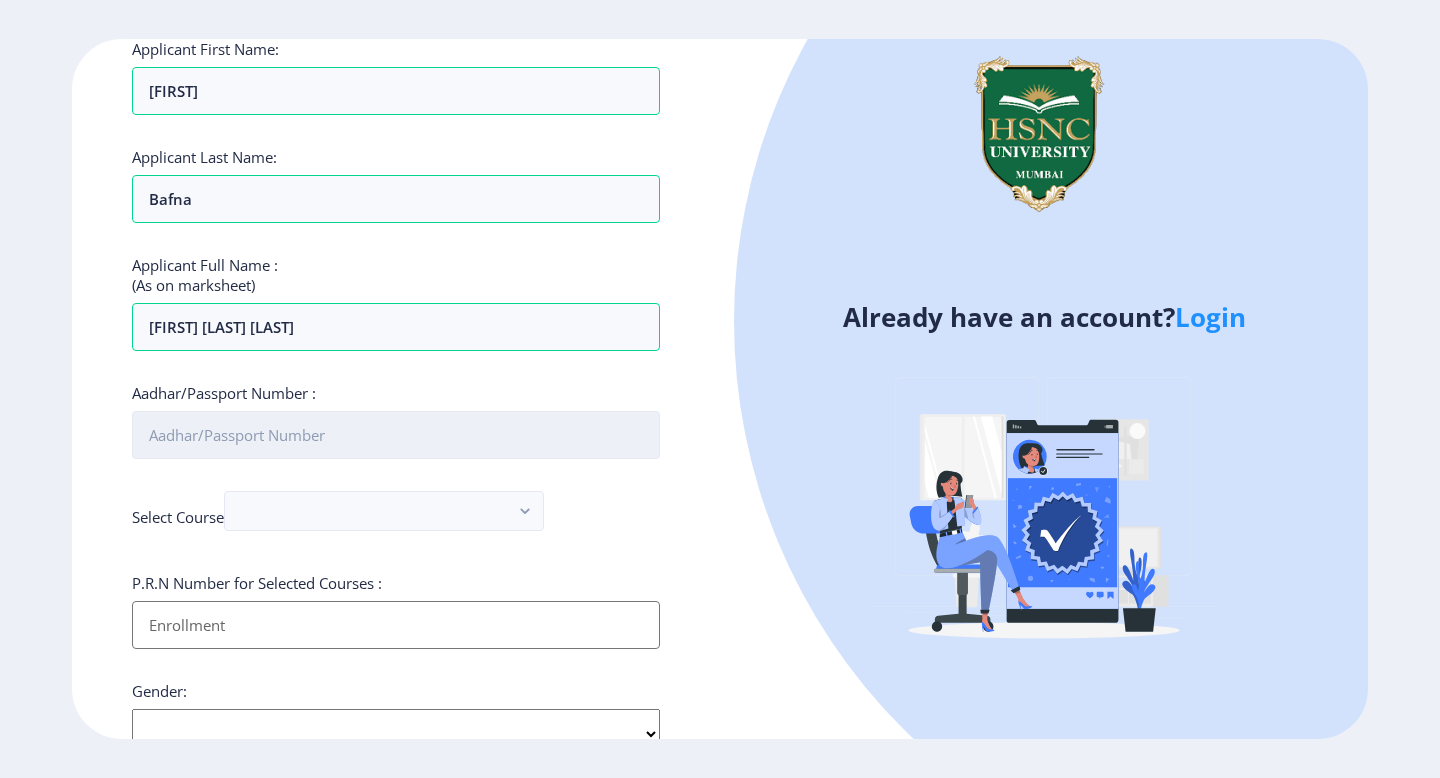 scroll, scrollTop: 132, scrollLeft: 0, axis: vertical 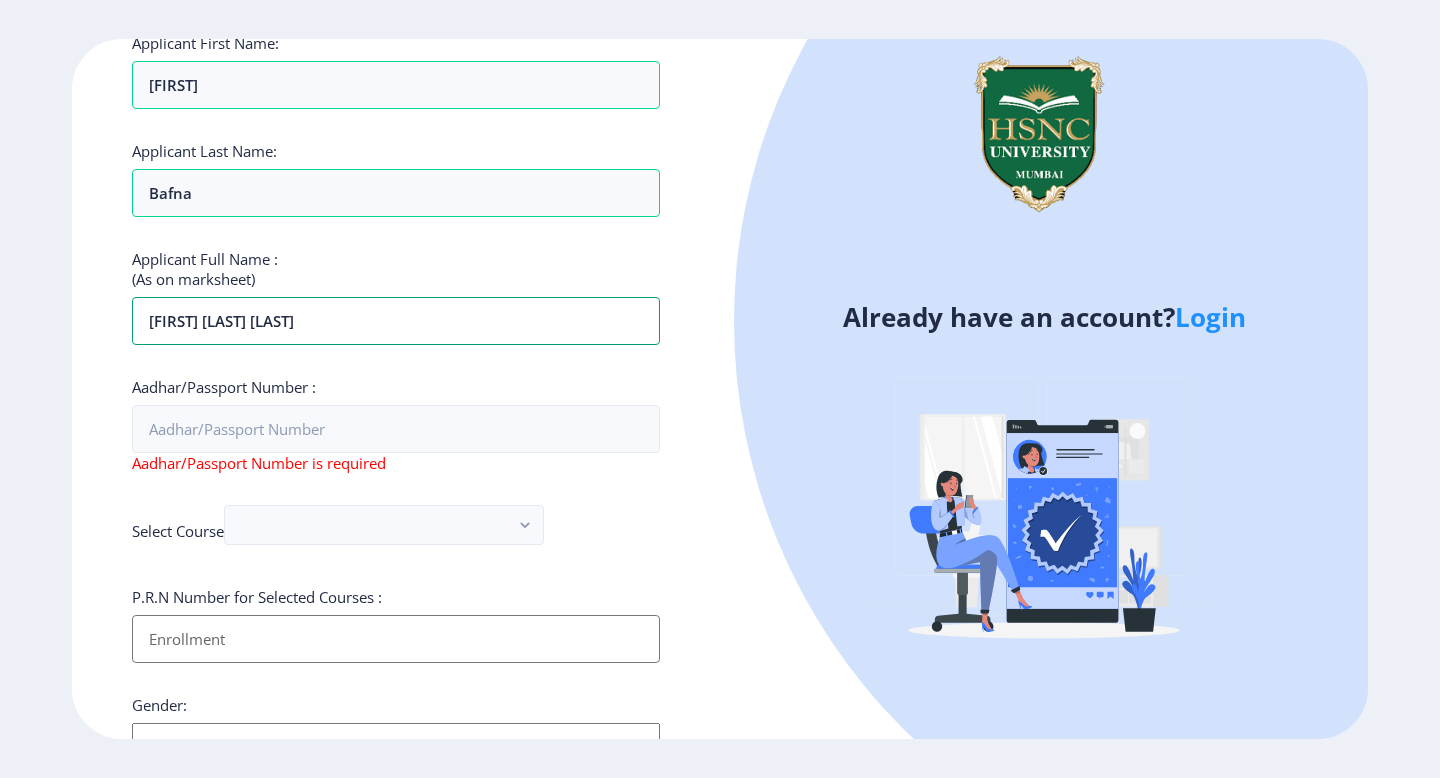 drag, startPoint x: 376, startPoint y: 335, endPoint x: 86, endPoint y: 265, distance: 298.32867 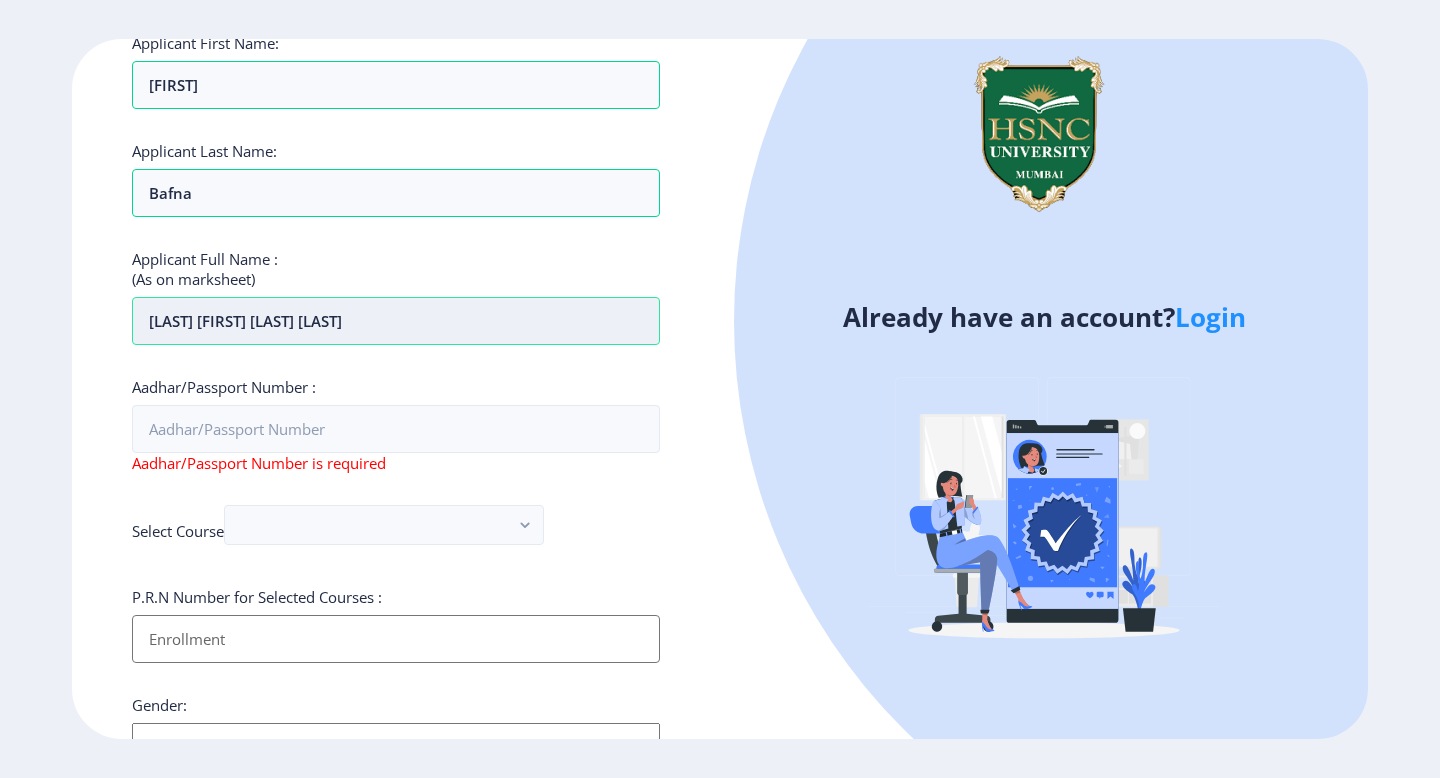type on "[LAST] [FIRST] [LAST] [LAST]" 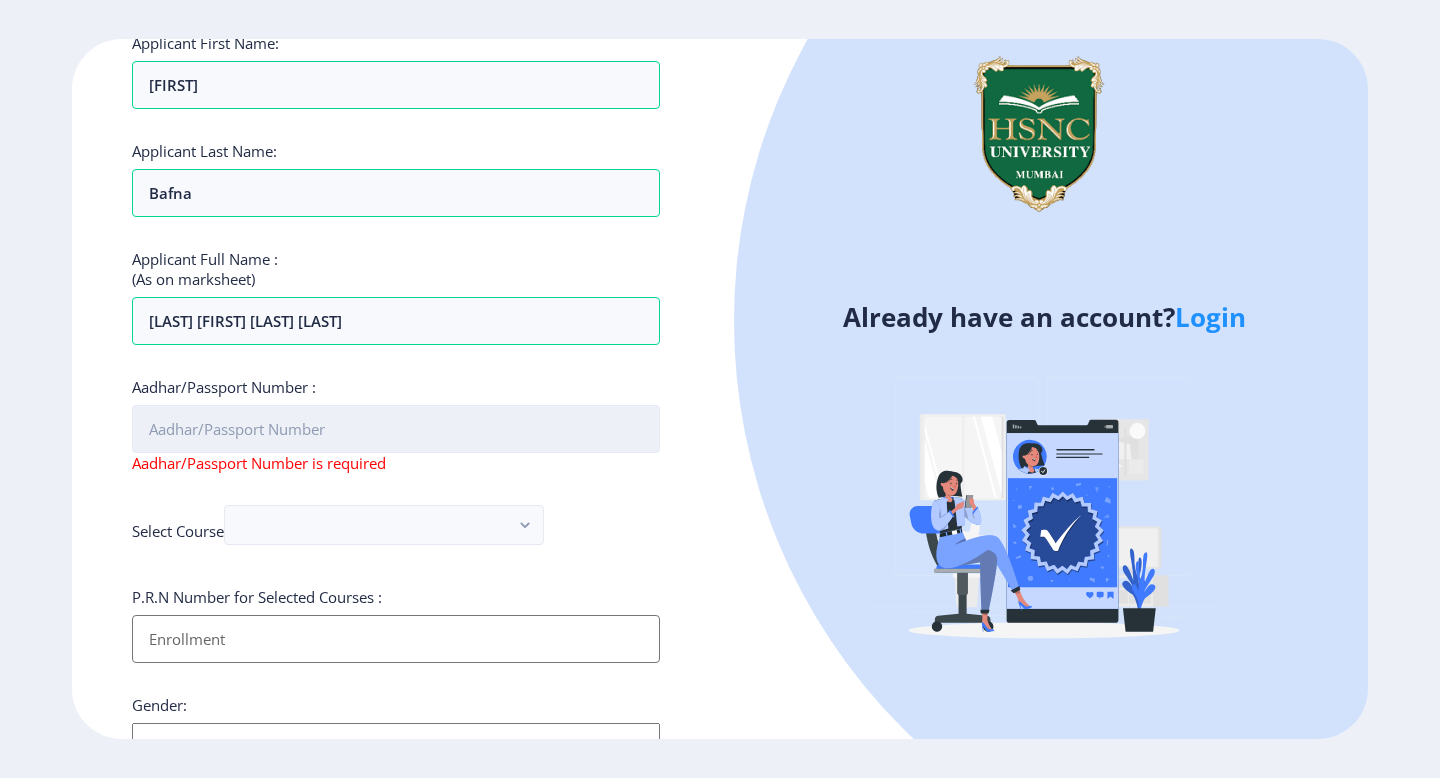 click on "Aadhar/Passport Number :" at bounding box center (396, 429) 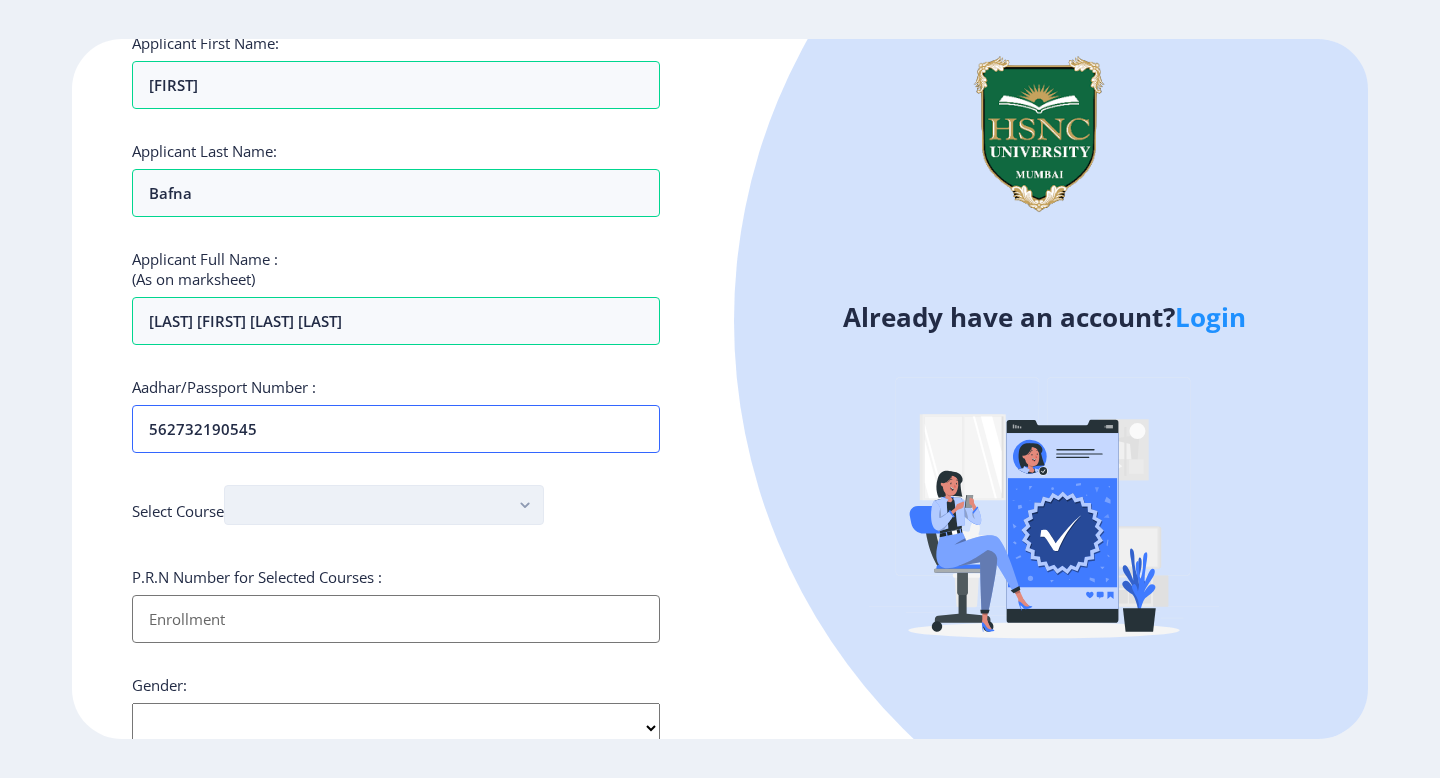 type on "562732190545" 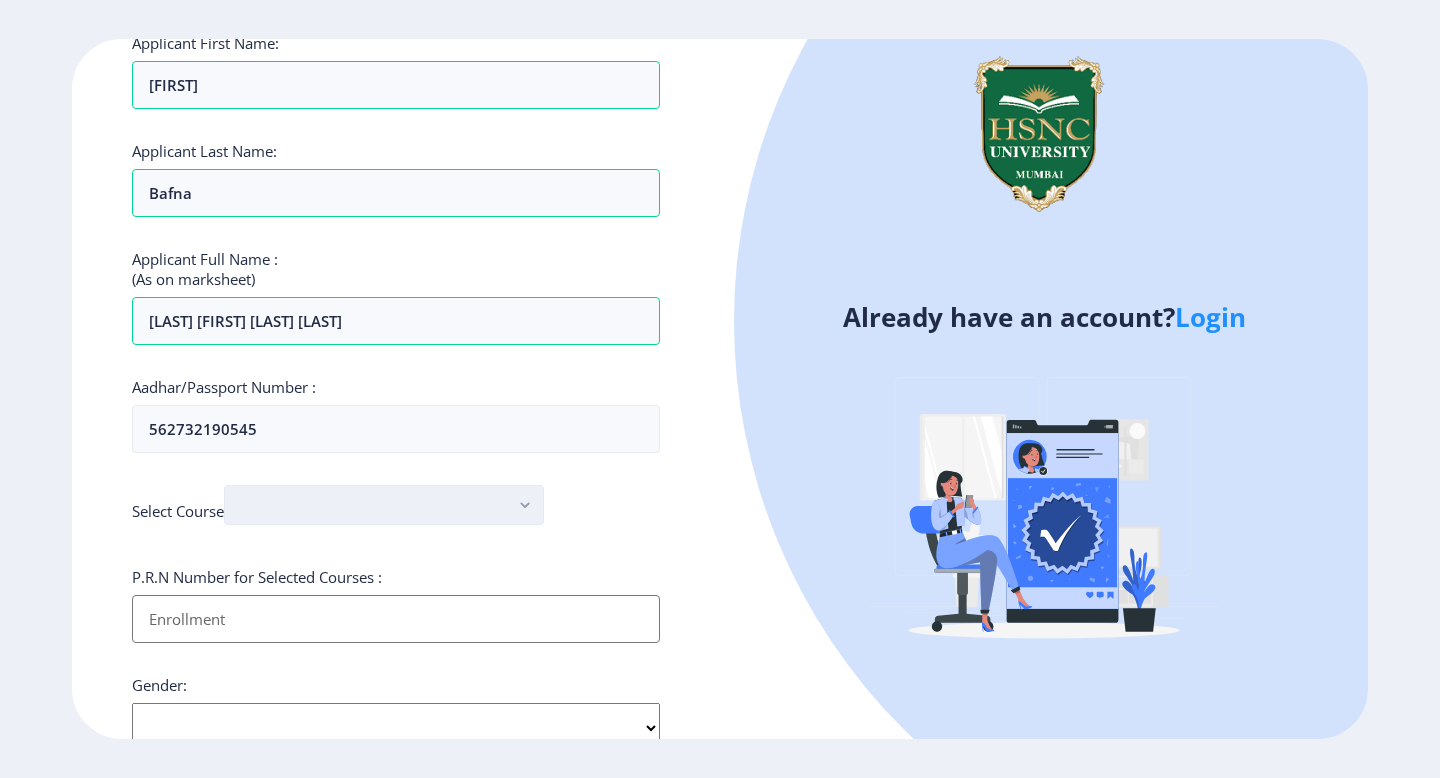 click at bounding box center (384, 505) 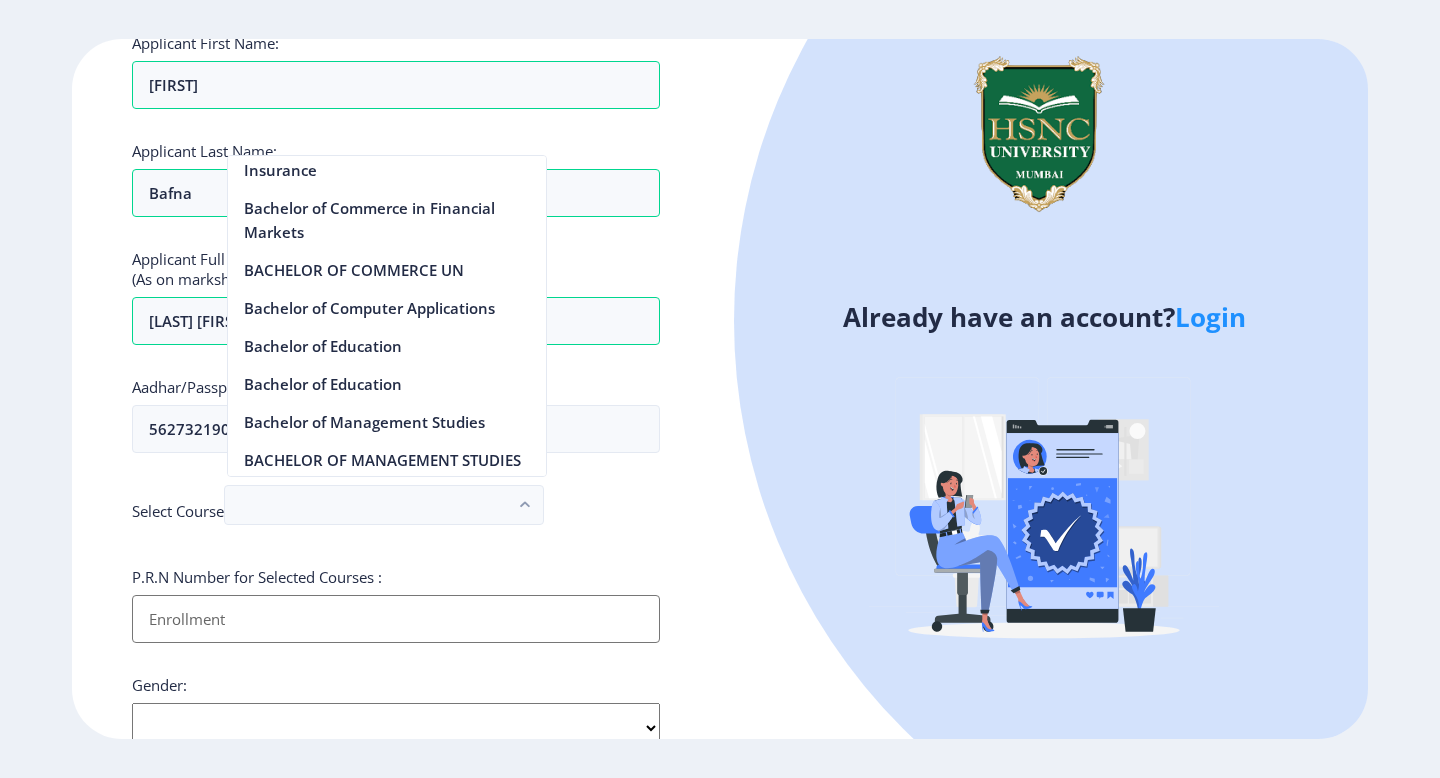 scroll, scrollTop: 929, scrollLeft: 0, axis: vertical 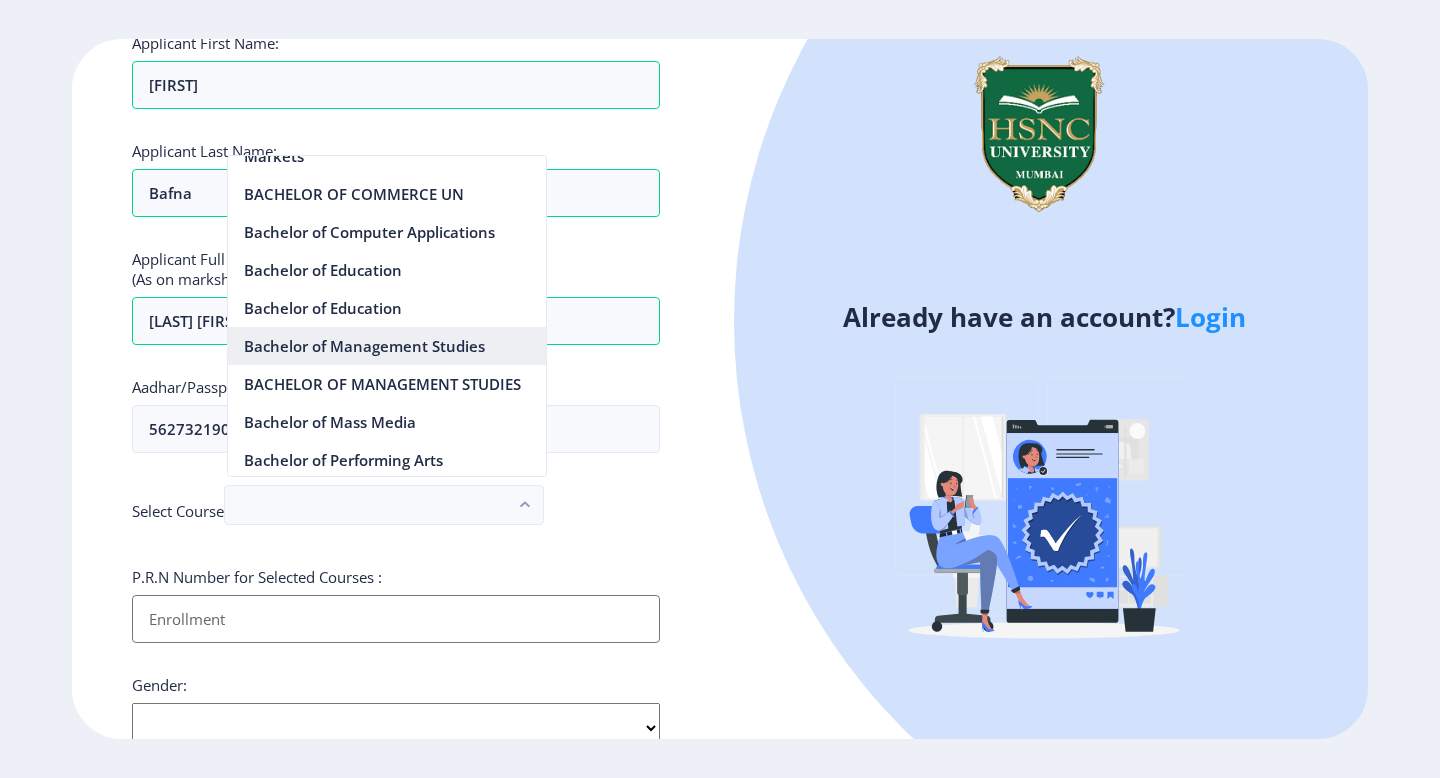 click on "Bachelor of Management Studies" at bounding box center (387, 346) 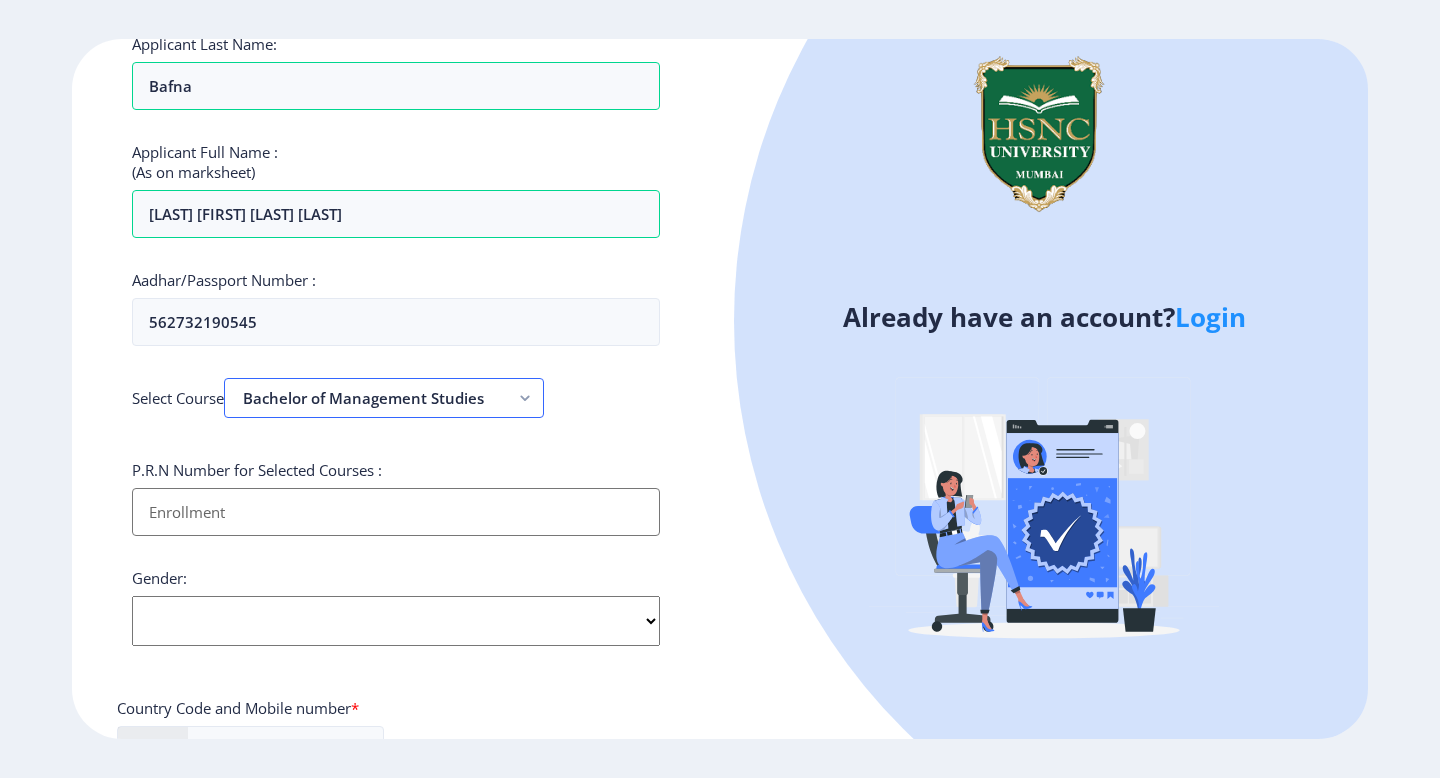 scroll, scrollTop: 244, scrollLeft: 0, axis: vertical 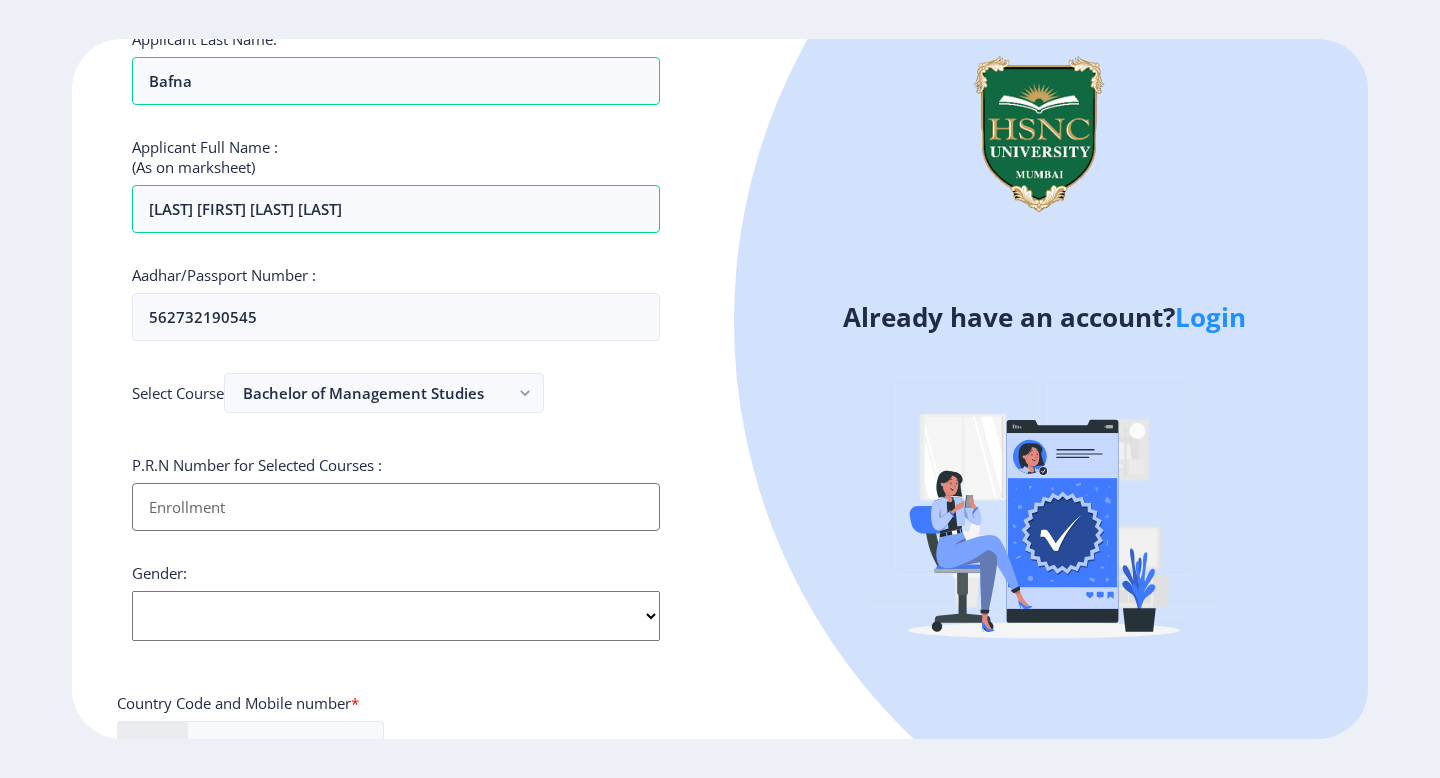 click on "Applicant First Name:" at bounding box center [396, 507] 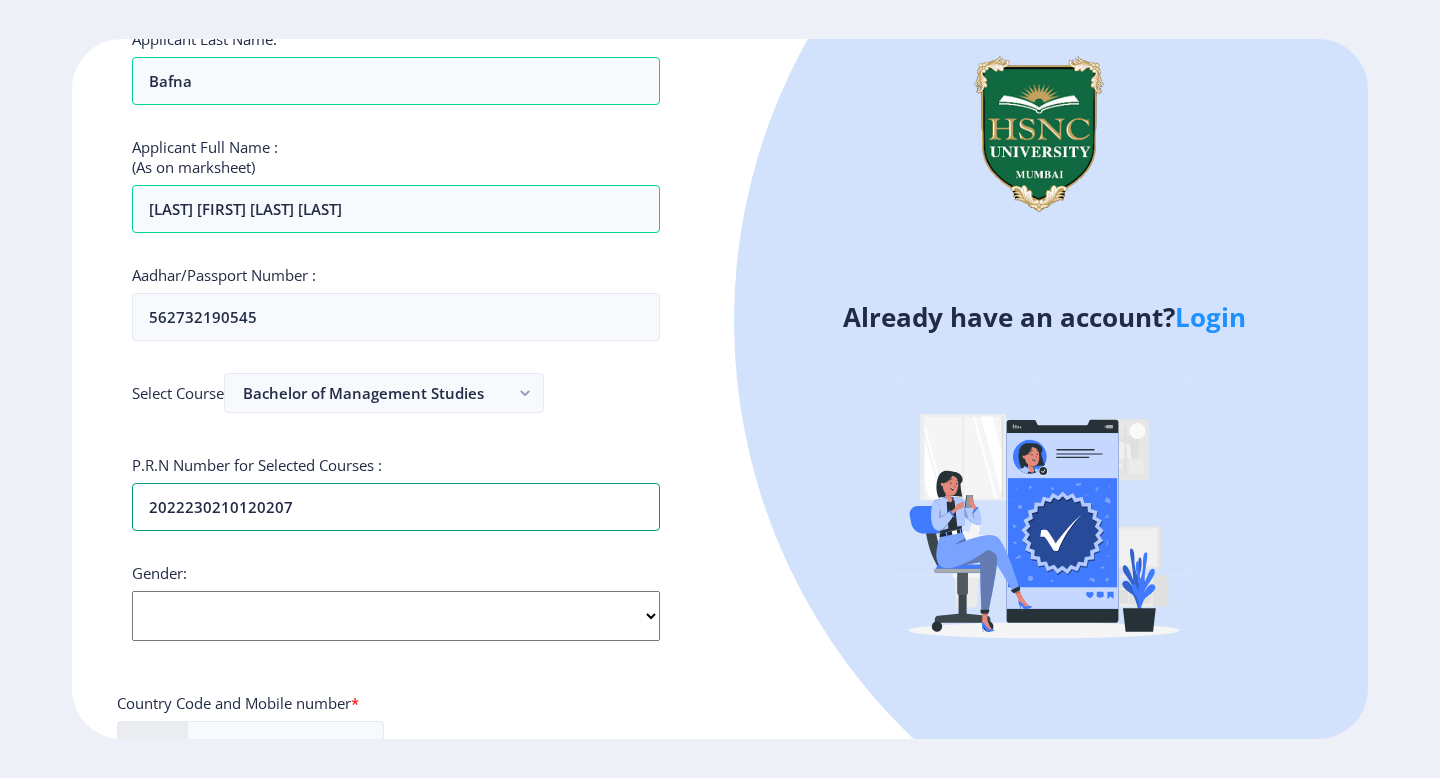 type on "2022230210120207" 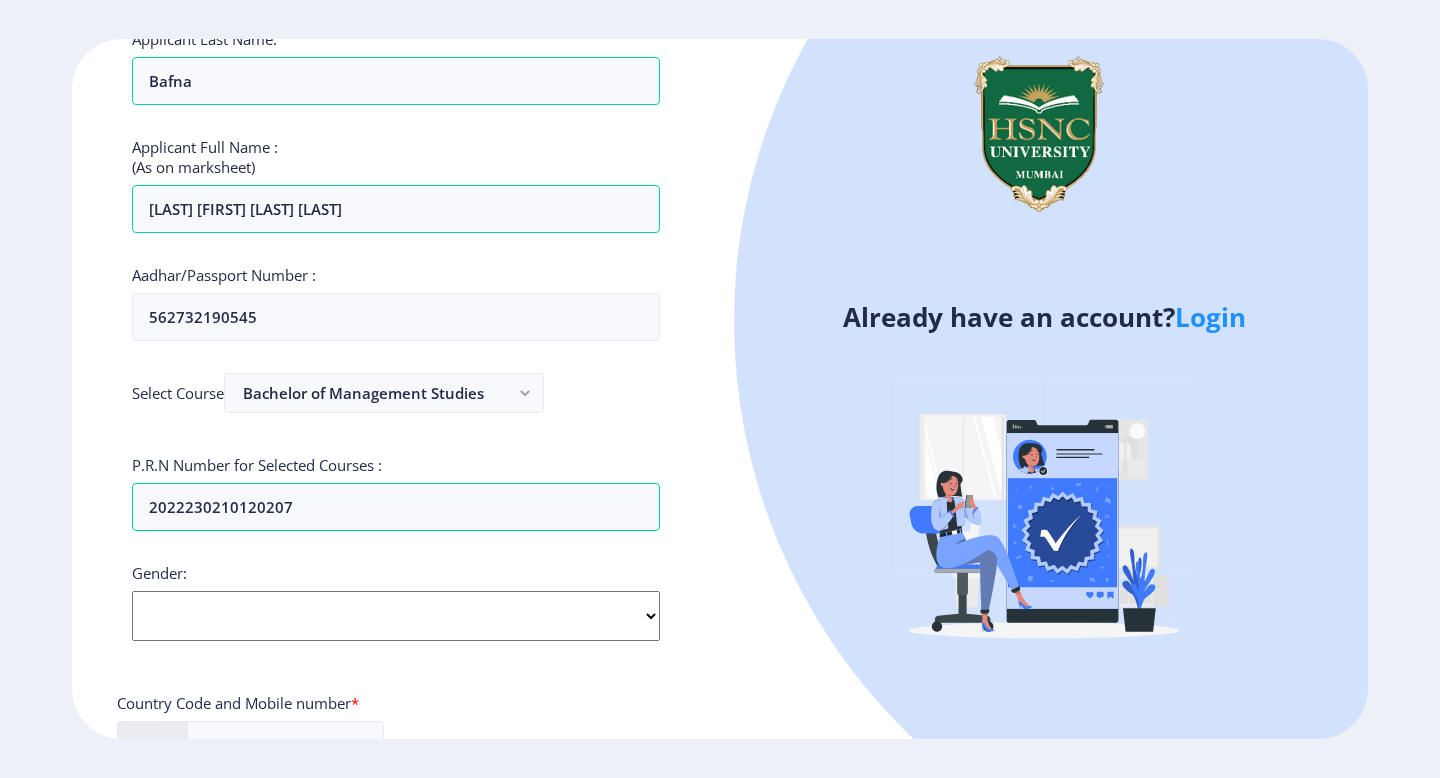 click on "Select Gender Male Female Other" at bounding box center (396, 616) 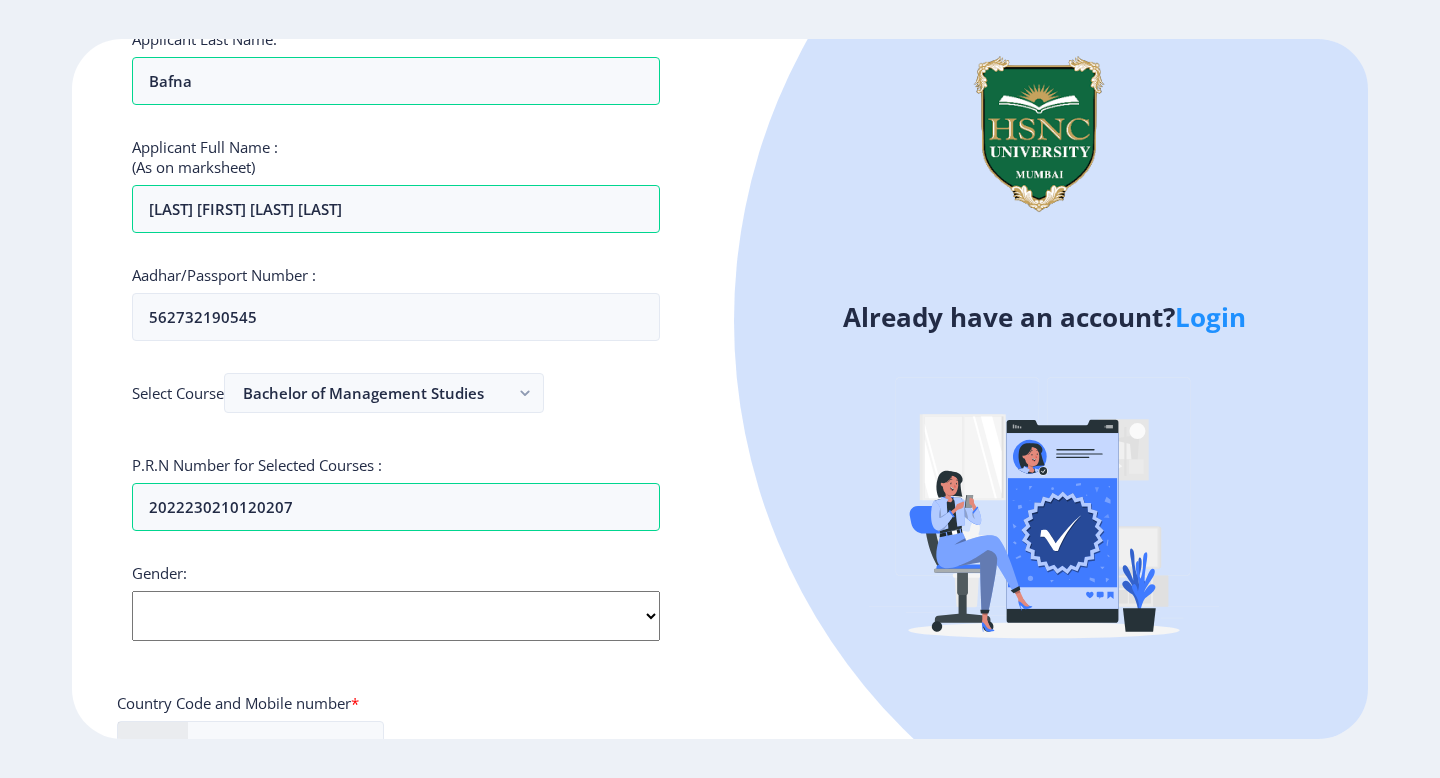 select on "Female" 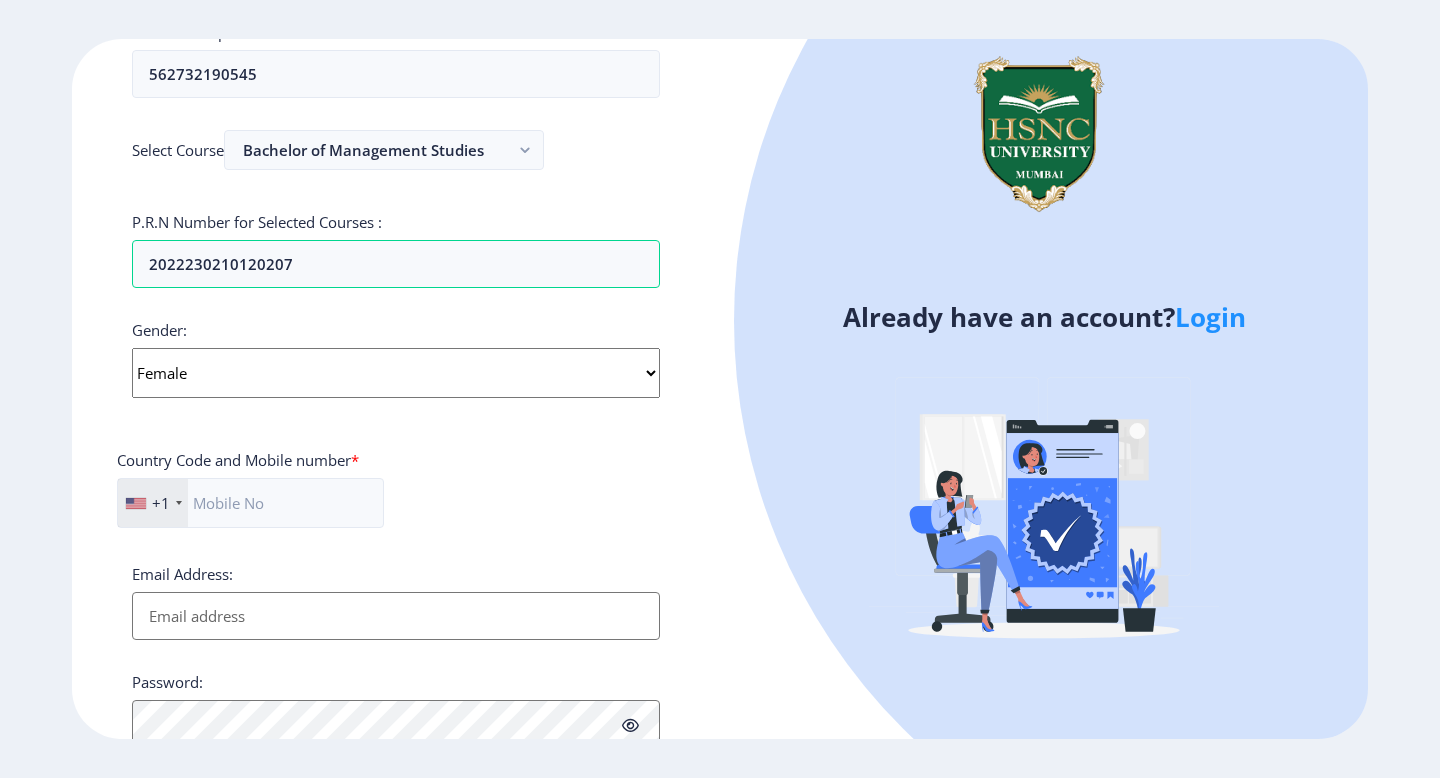 scroll, scrollTop: 492, scrollLeft: 0, axis: vertical 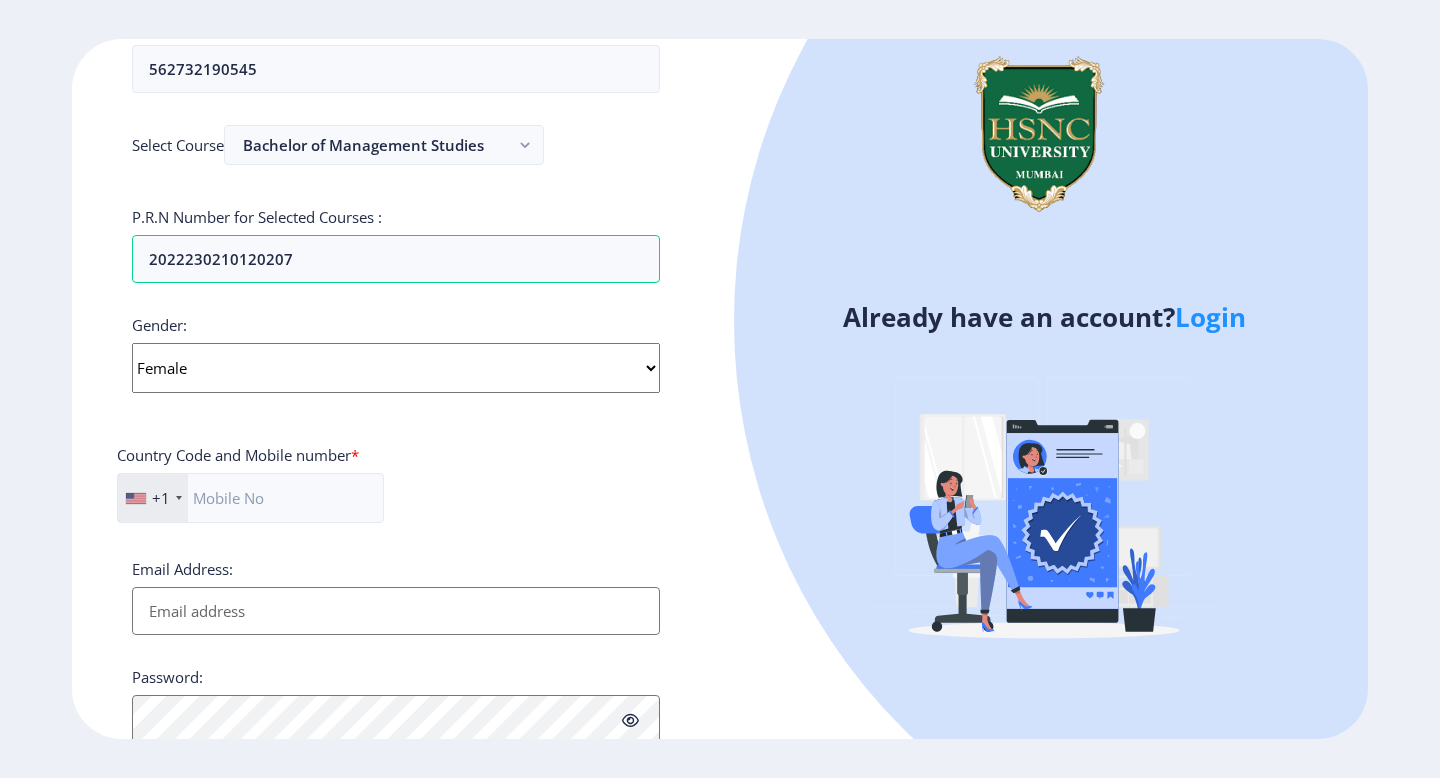 click on "+1" at bounding box center [153, 498] 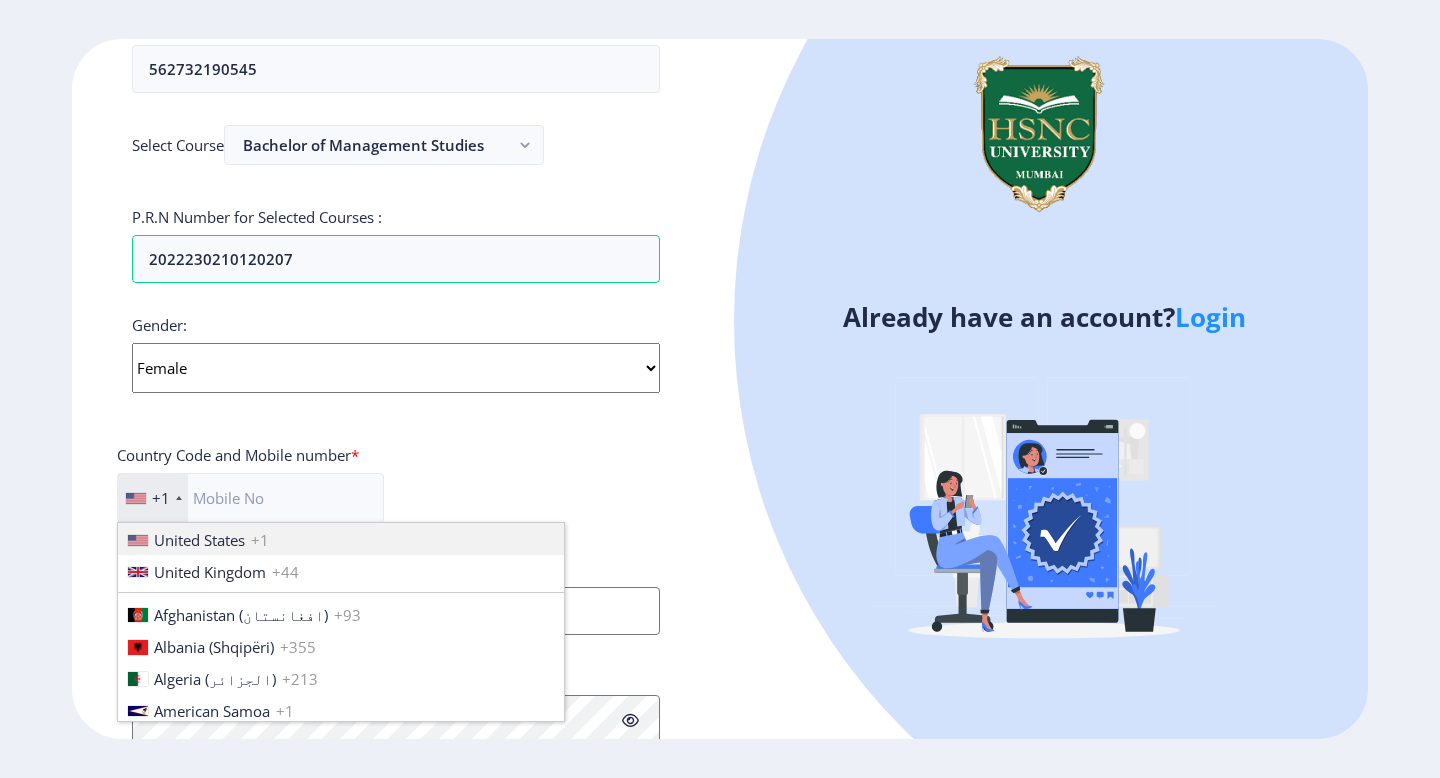 scroll, scrollTop: 666, scrollLeft: 0, axis: vertical 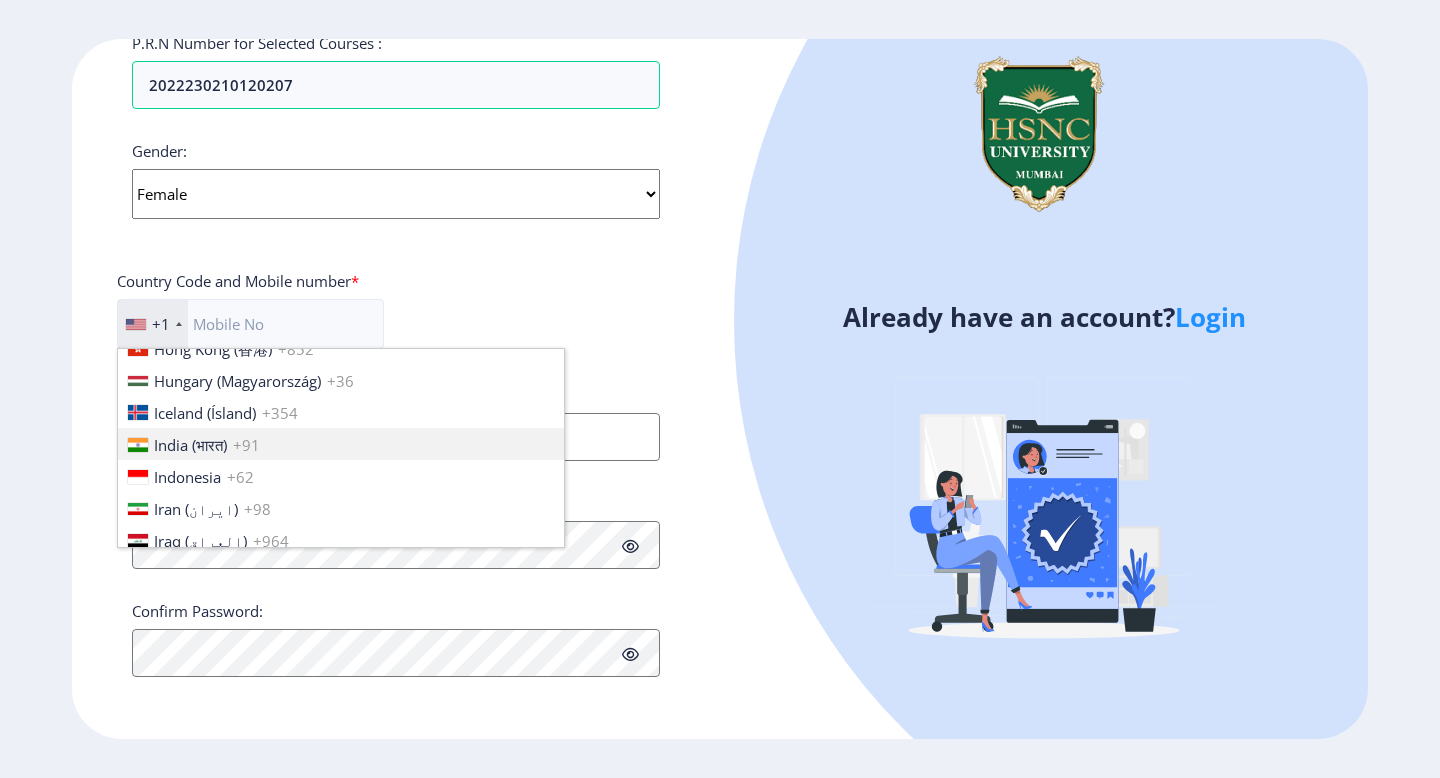click on "India (भारत)" at bounding box center (190, 445) 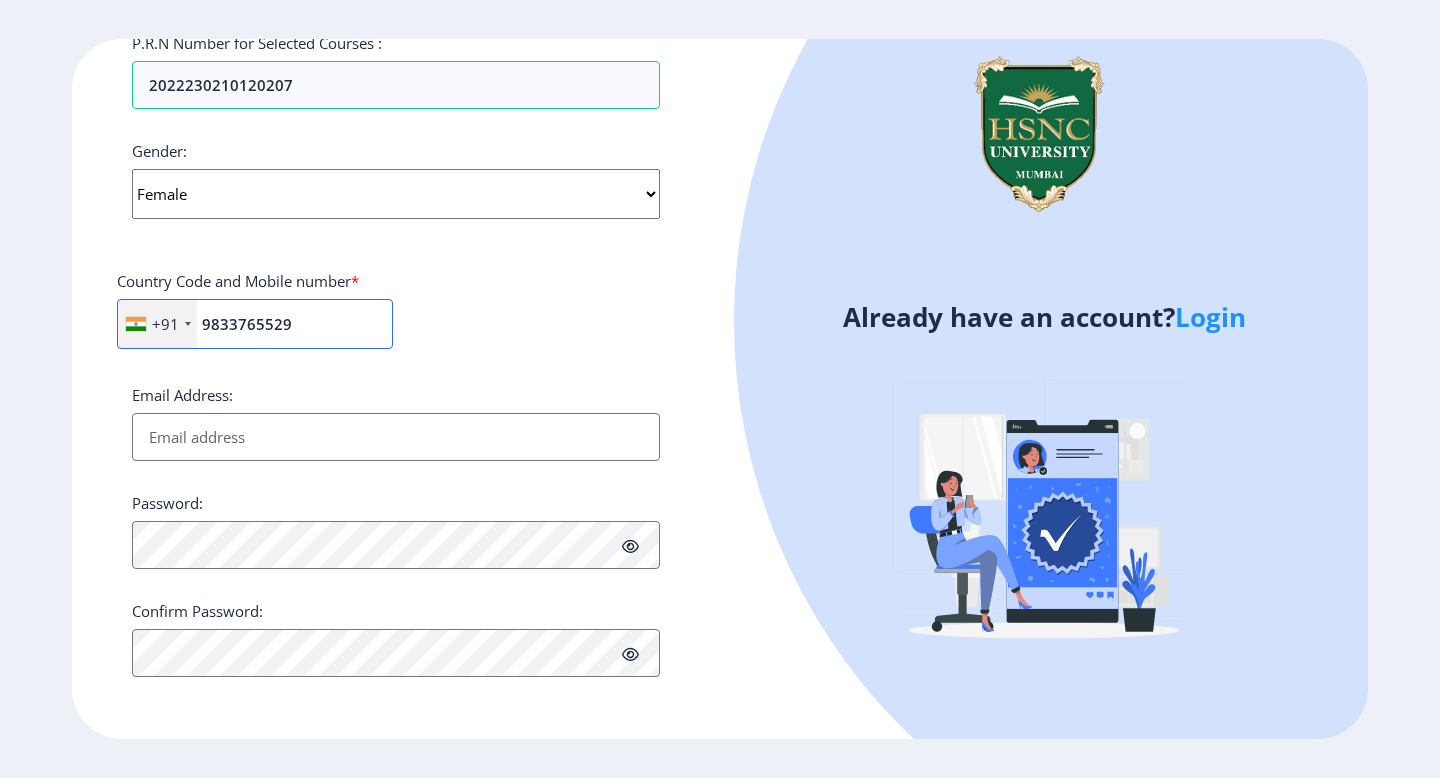 type on "9833765529" 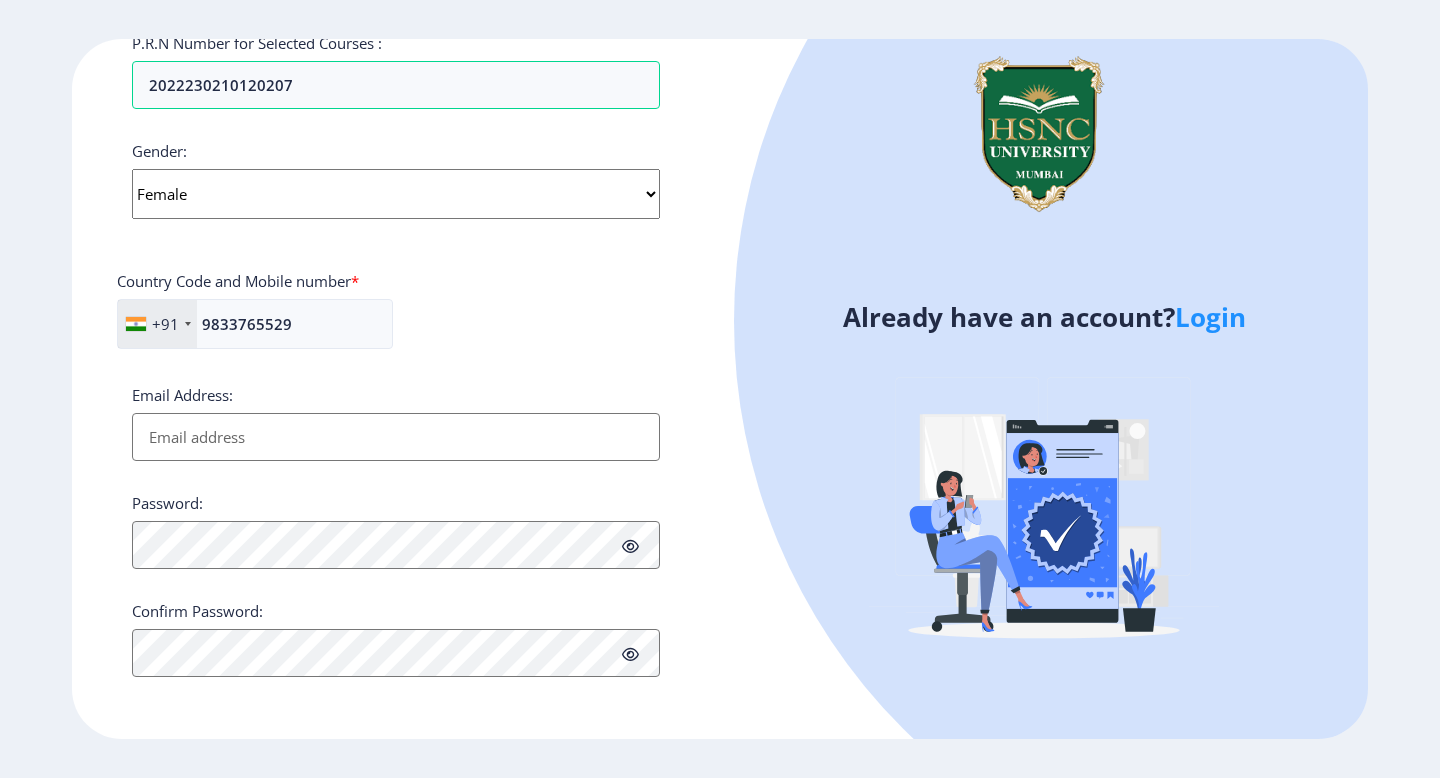 click on "Email Address:" at bounding box center [396, 437] 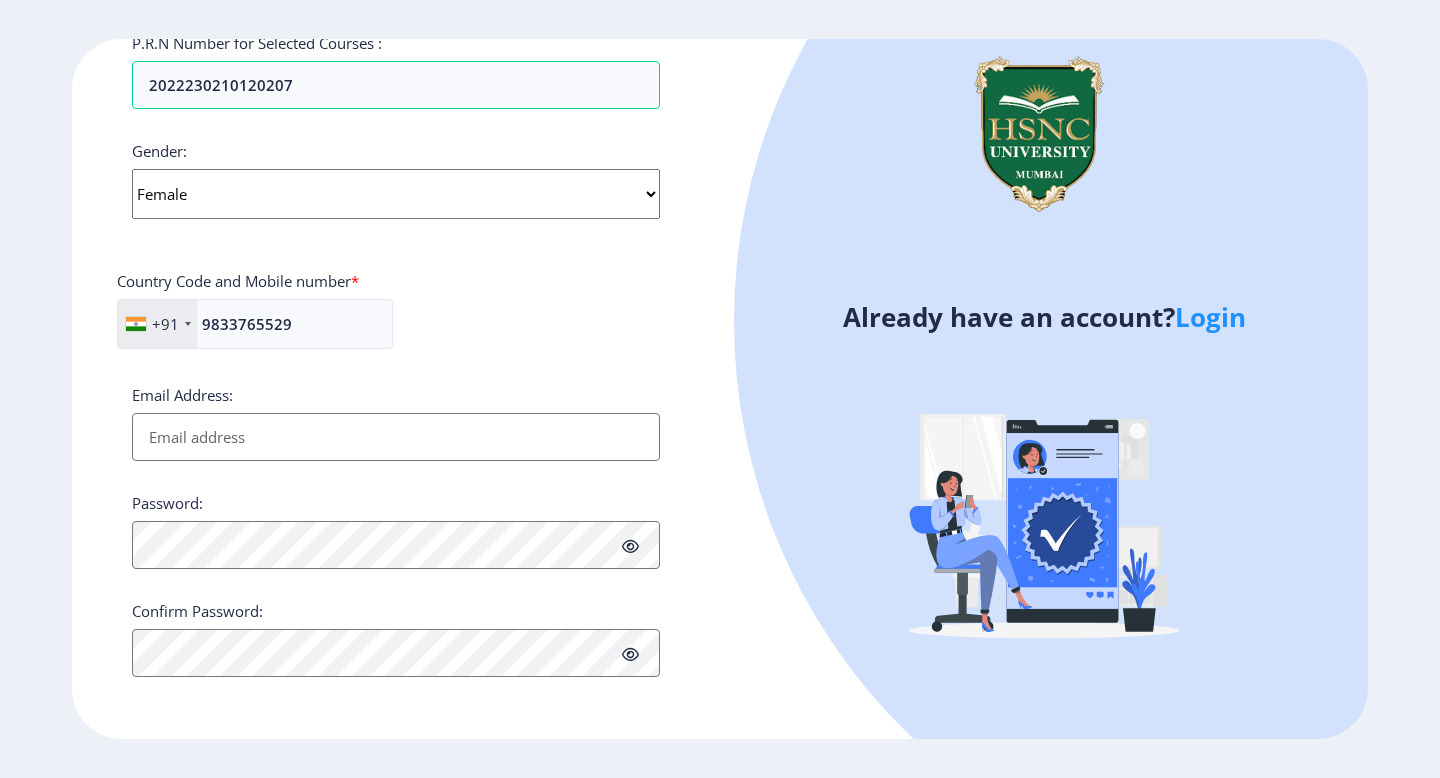 type on "[EMAIL]" 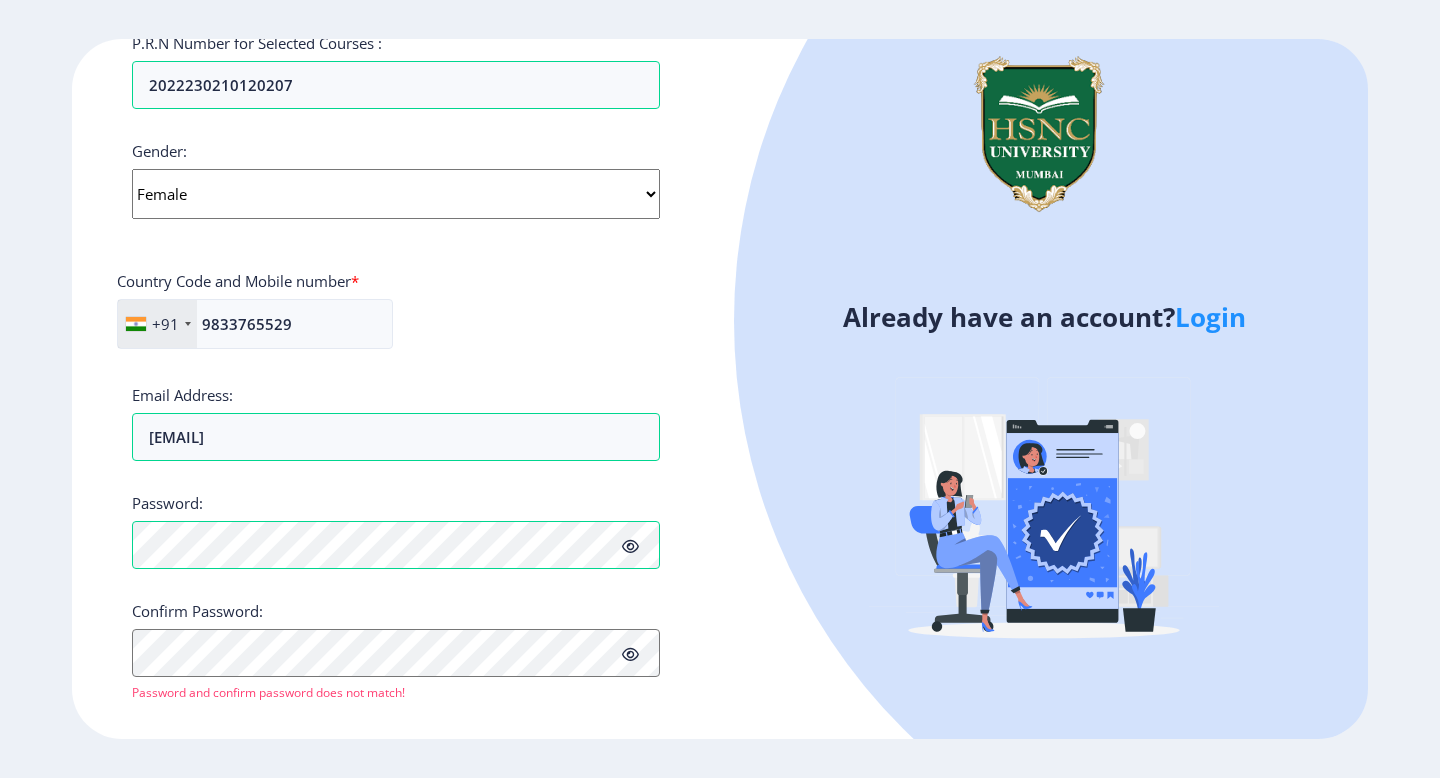 click at bounding box center (630, 546) 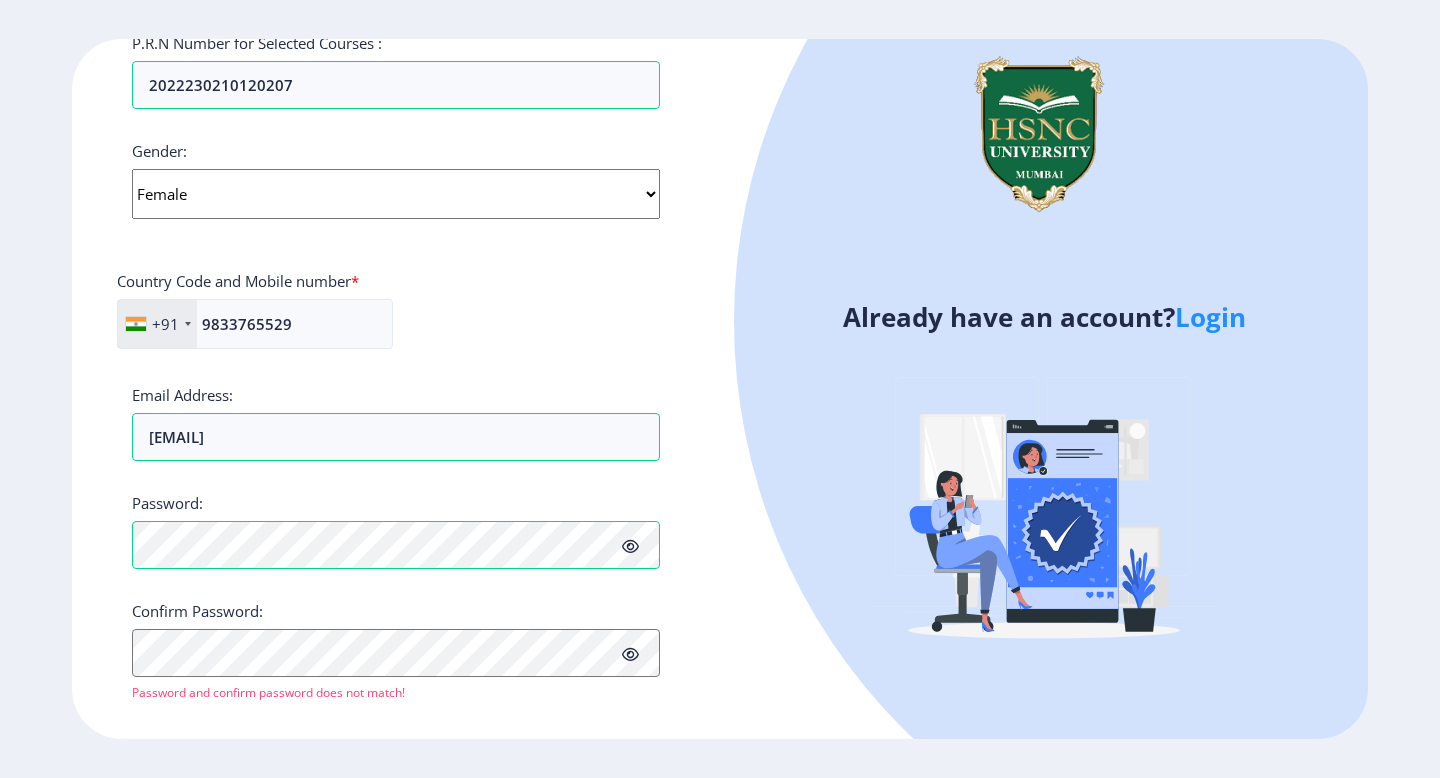 click at bounding box center [630, 546] 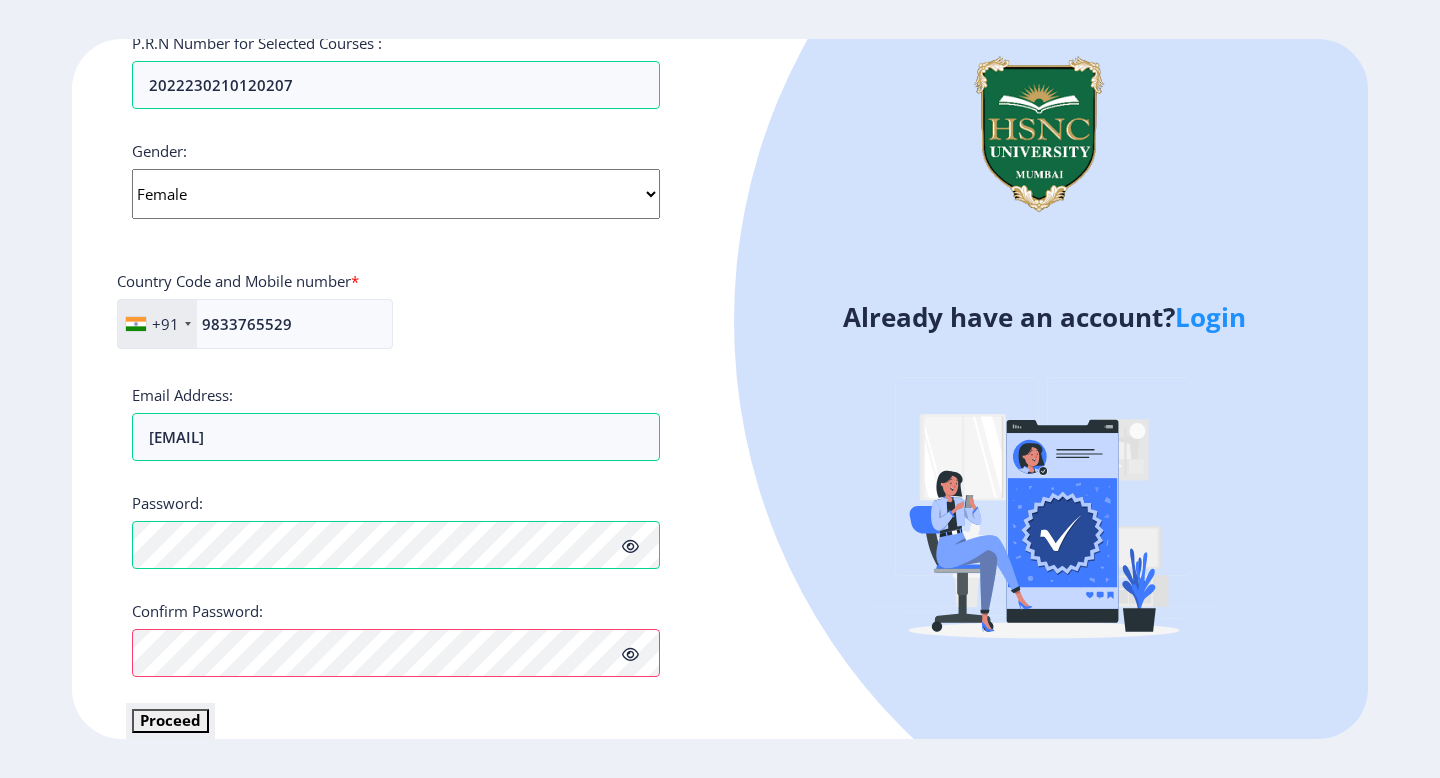 click on "Proceed" at bounding box center [170, 720] 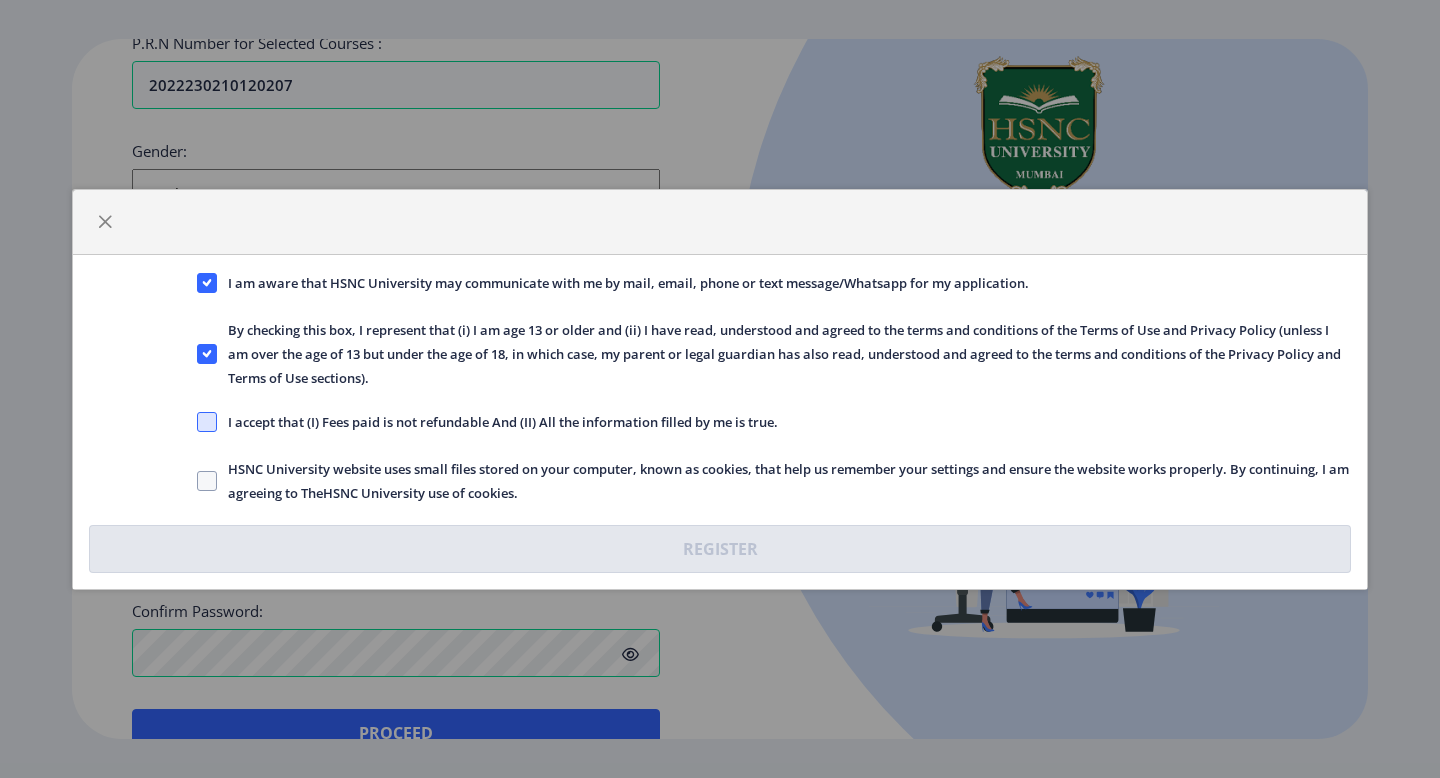 click at bounding box center [207, 283] 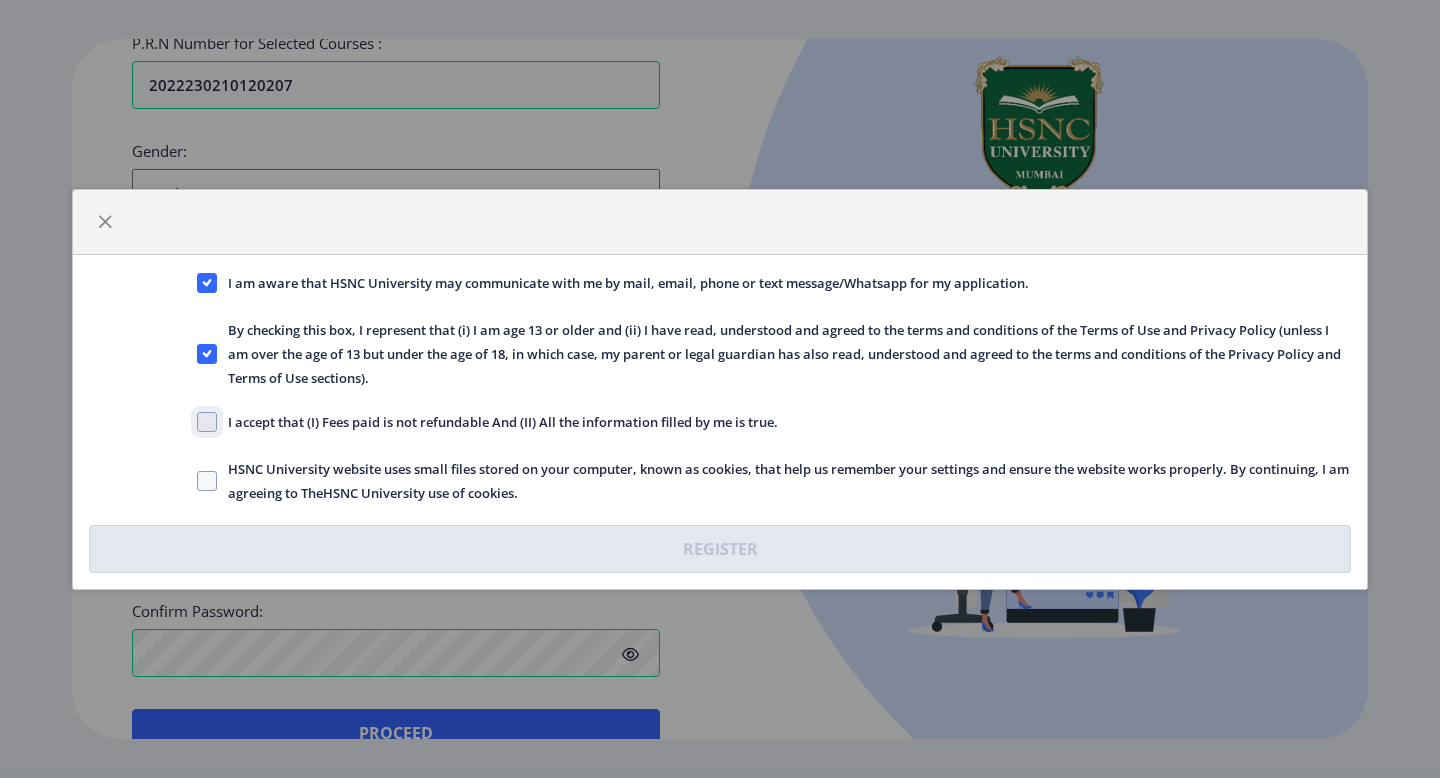 click on "I accept that (I) Fees paid is not refundable And (II) All the information filled by me is true." at bounding box center (197, 282) 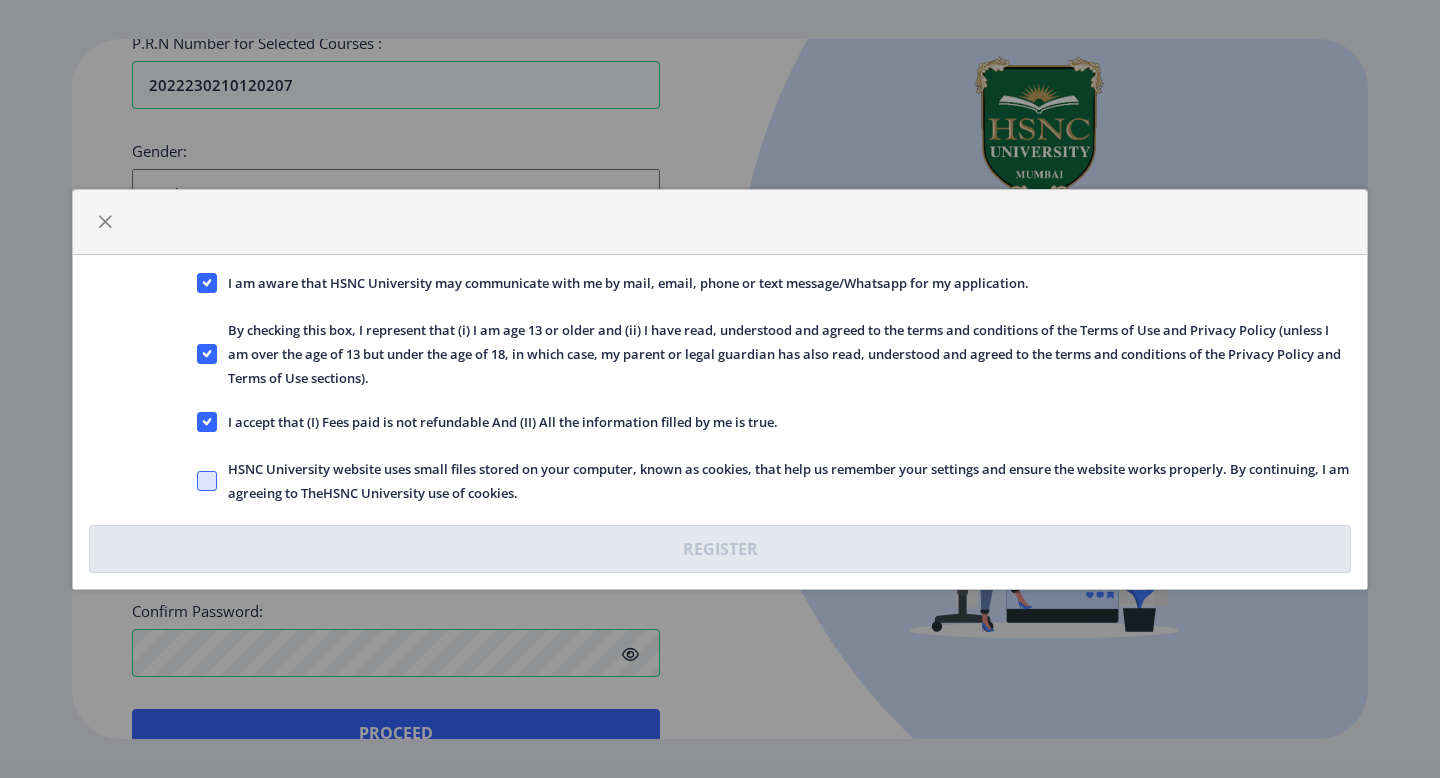 click at bounding box center (207, 283) 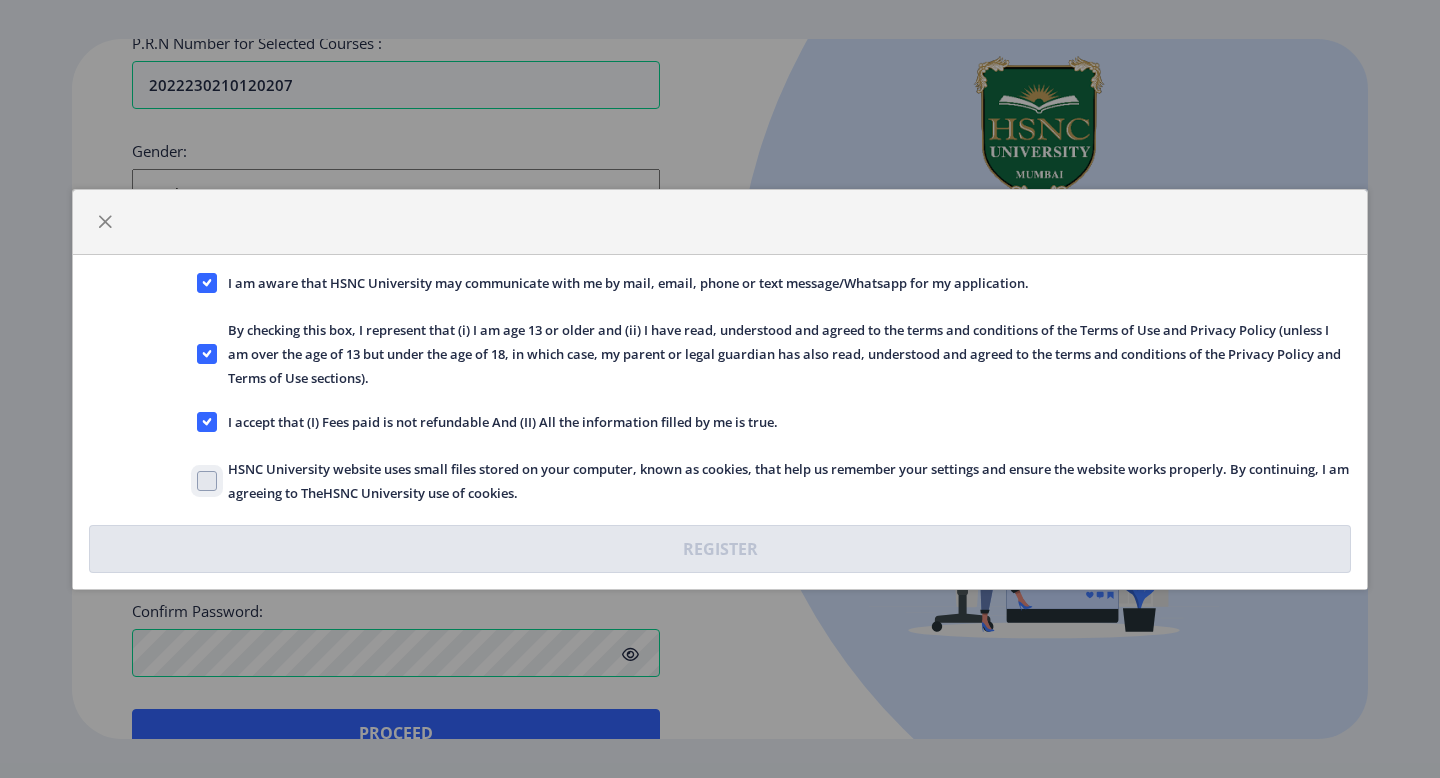 click on "HSNC University website uses small files stored on your computer, known as cookies, that help us remember your settings and ensure the website works properly. By continuing, I am agreeing to TheHSNC University use of cookies." at bounding box center (197, 282) 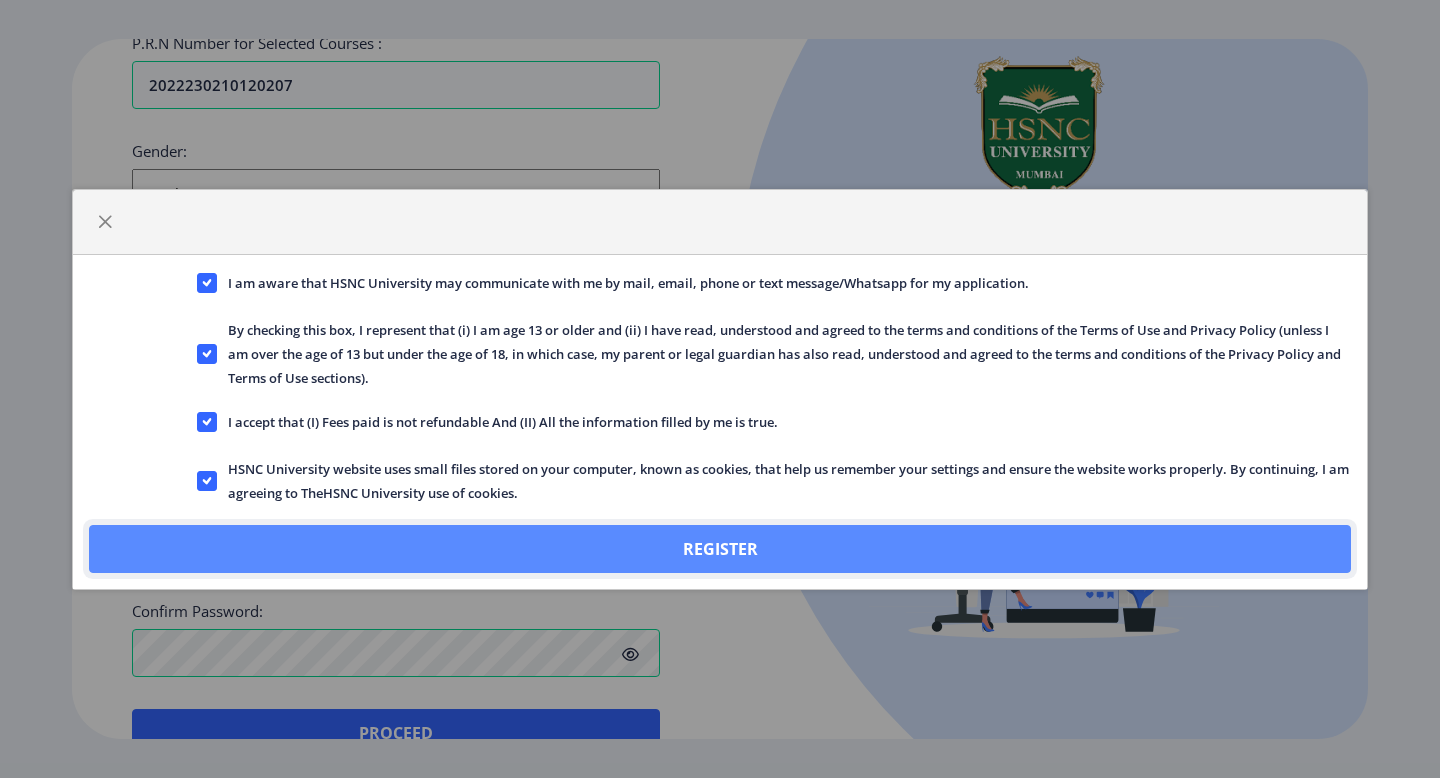 click on "Register" at bounding box center (720, 549) 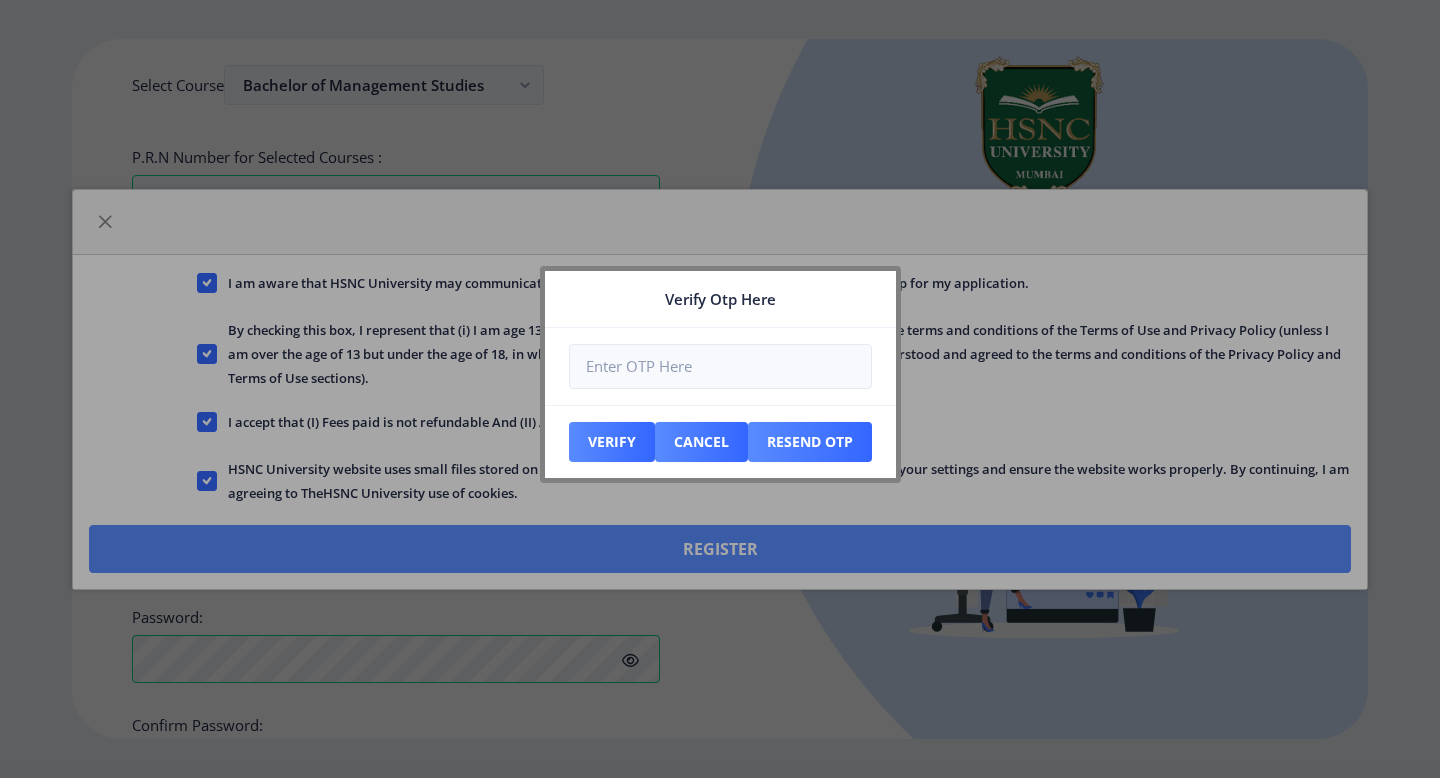 scroll, scrollTop: 780, scrollLeft: 0, axis: vertical 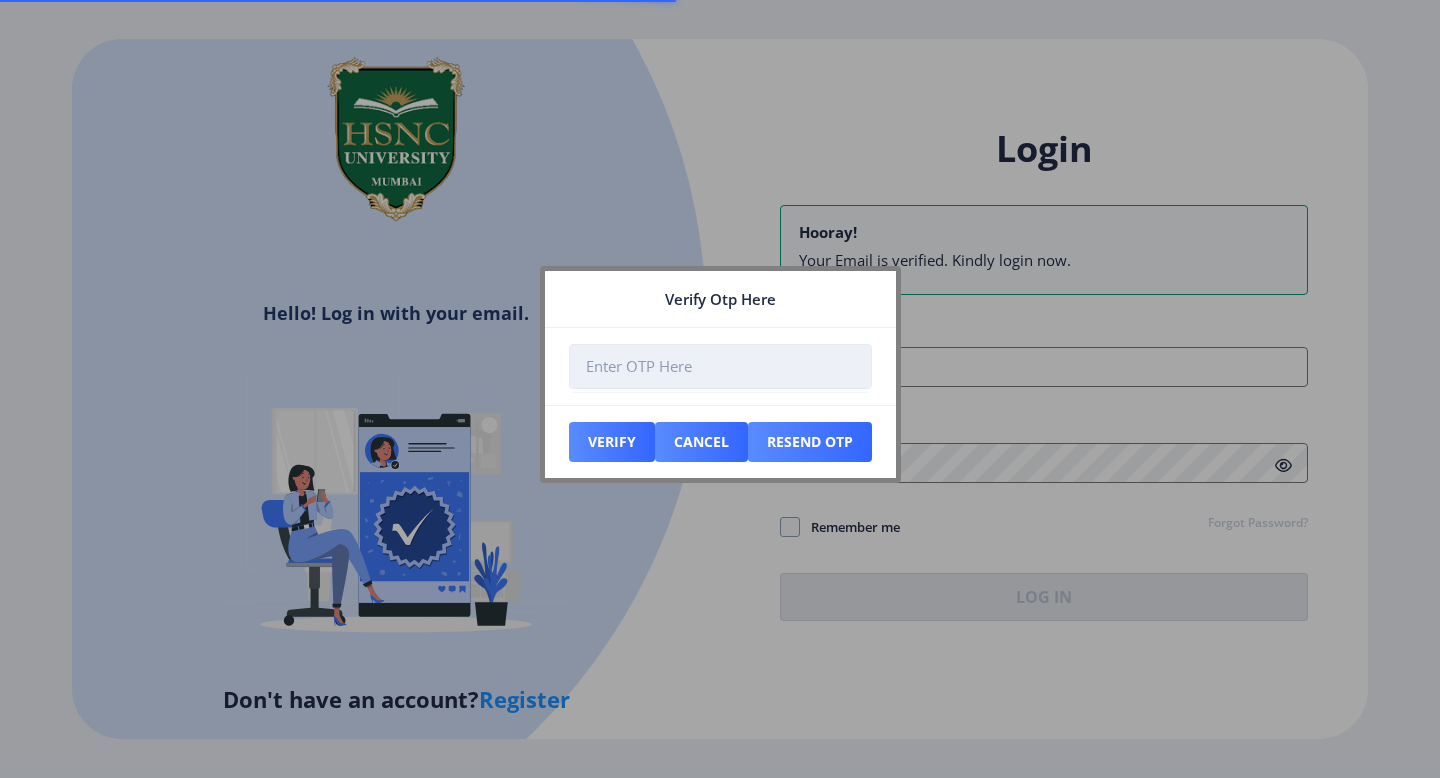 type on "[EMAIL]" 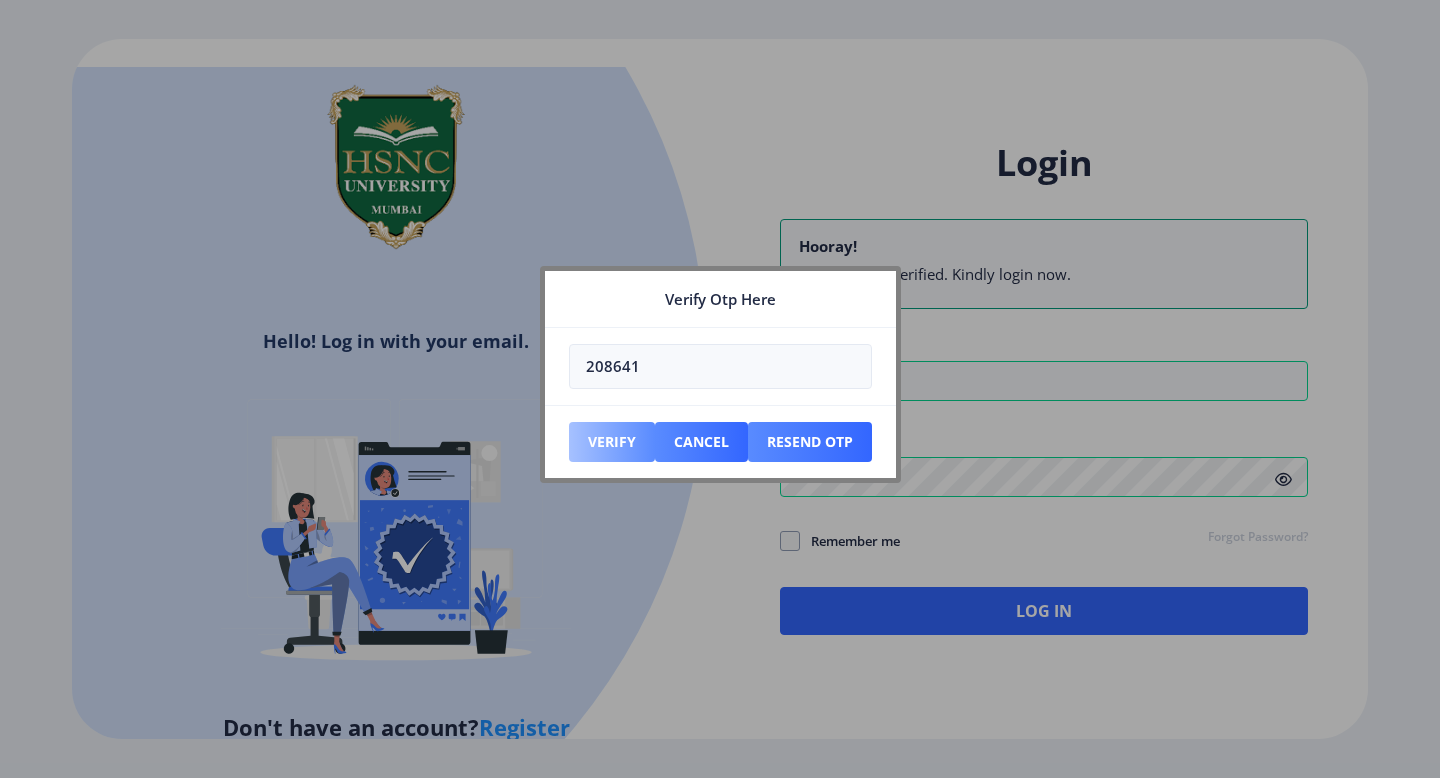 type on "208641" 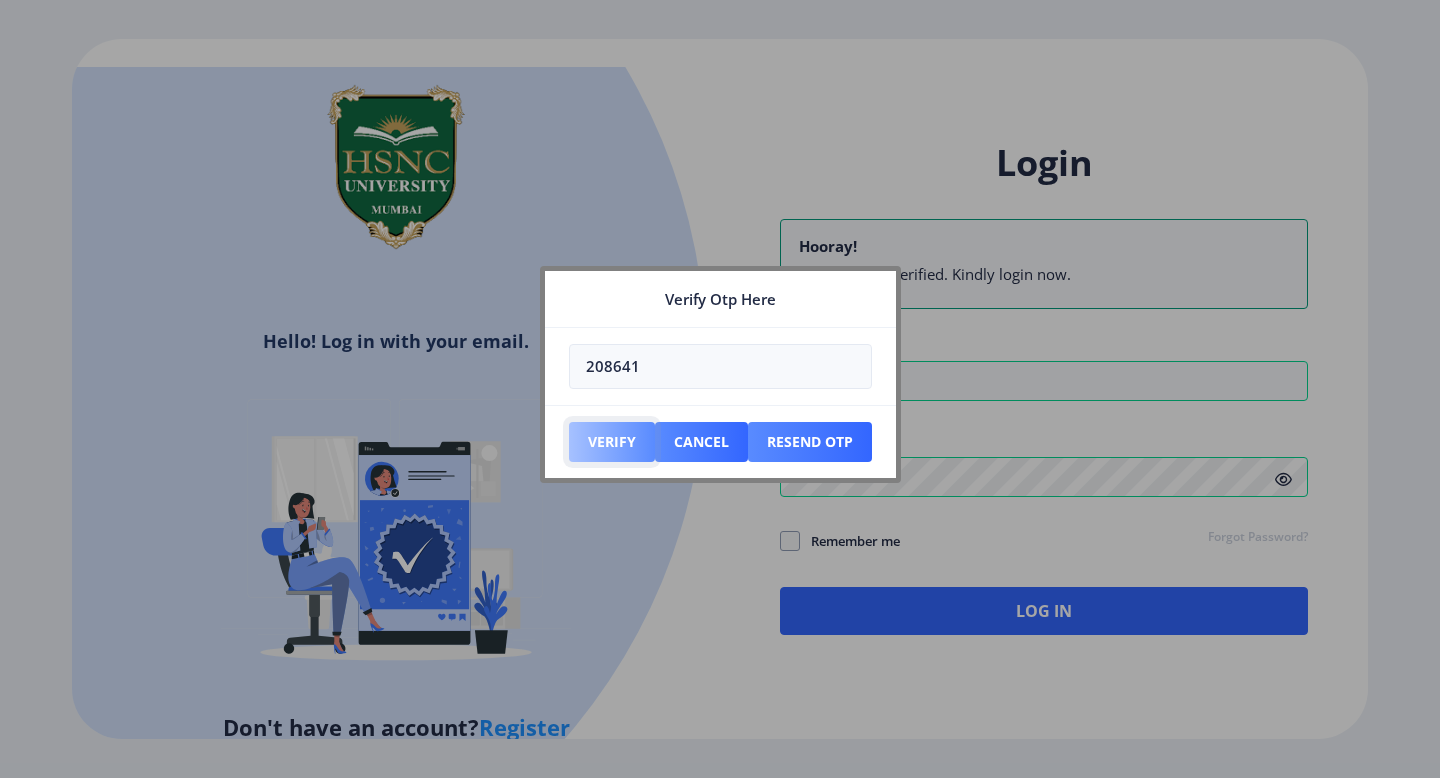 click on "Verify" at bounding box center [612, 442] 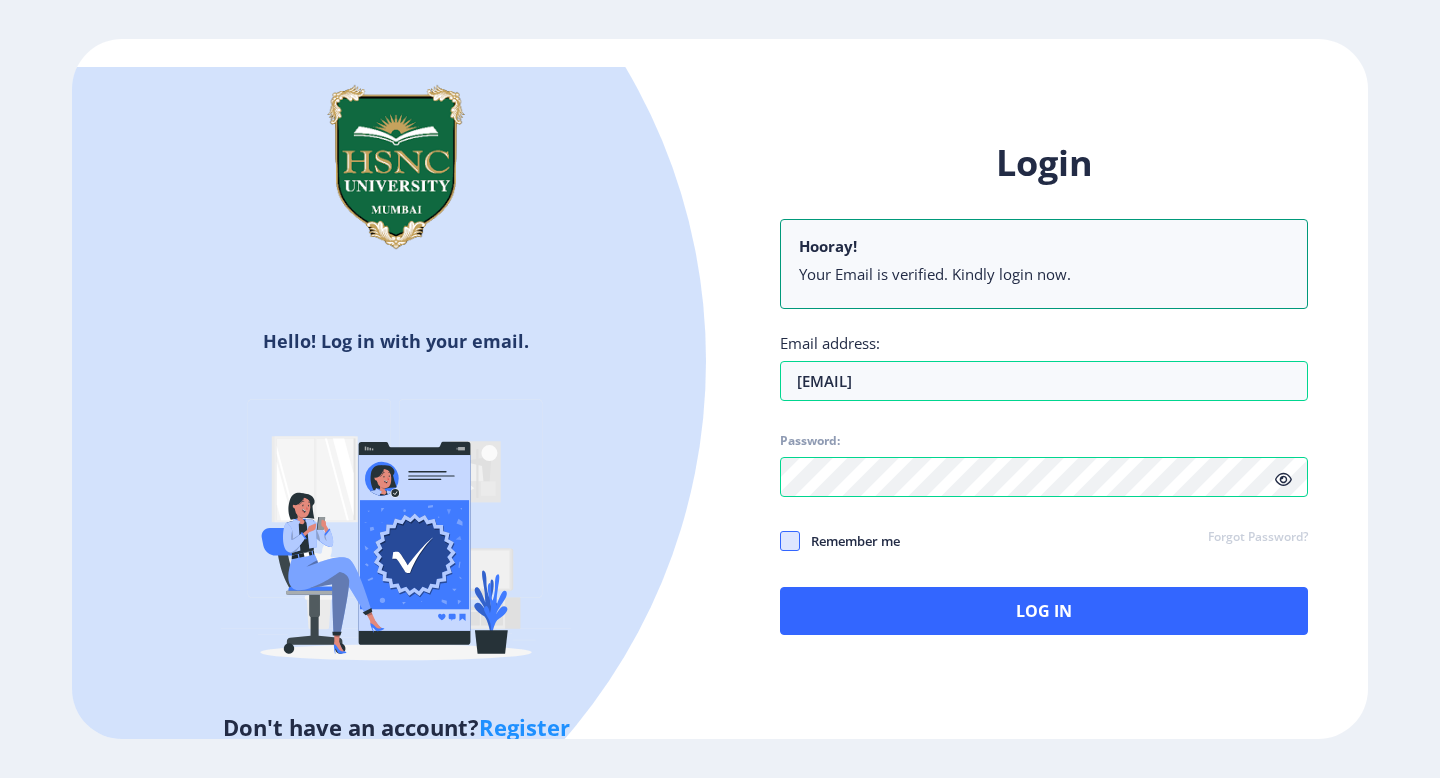 click at bounding box center [790, 541] 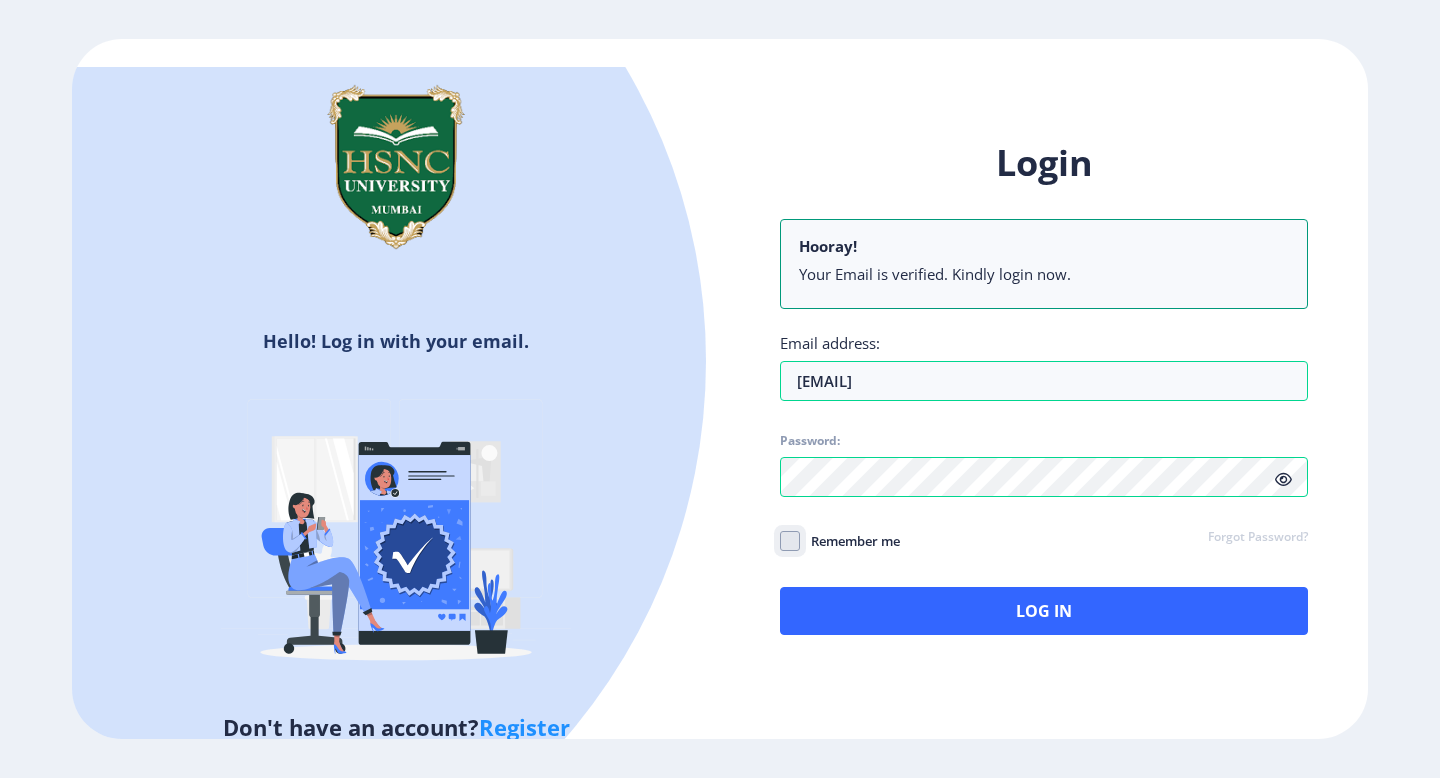 click on "Remember me" at bounding box center (780, 541) 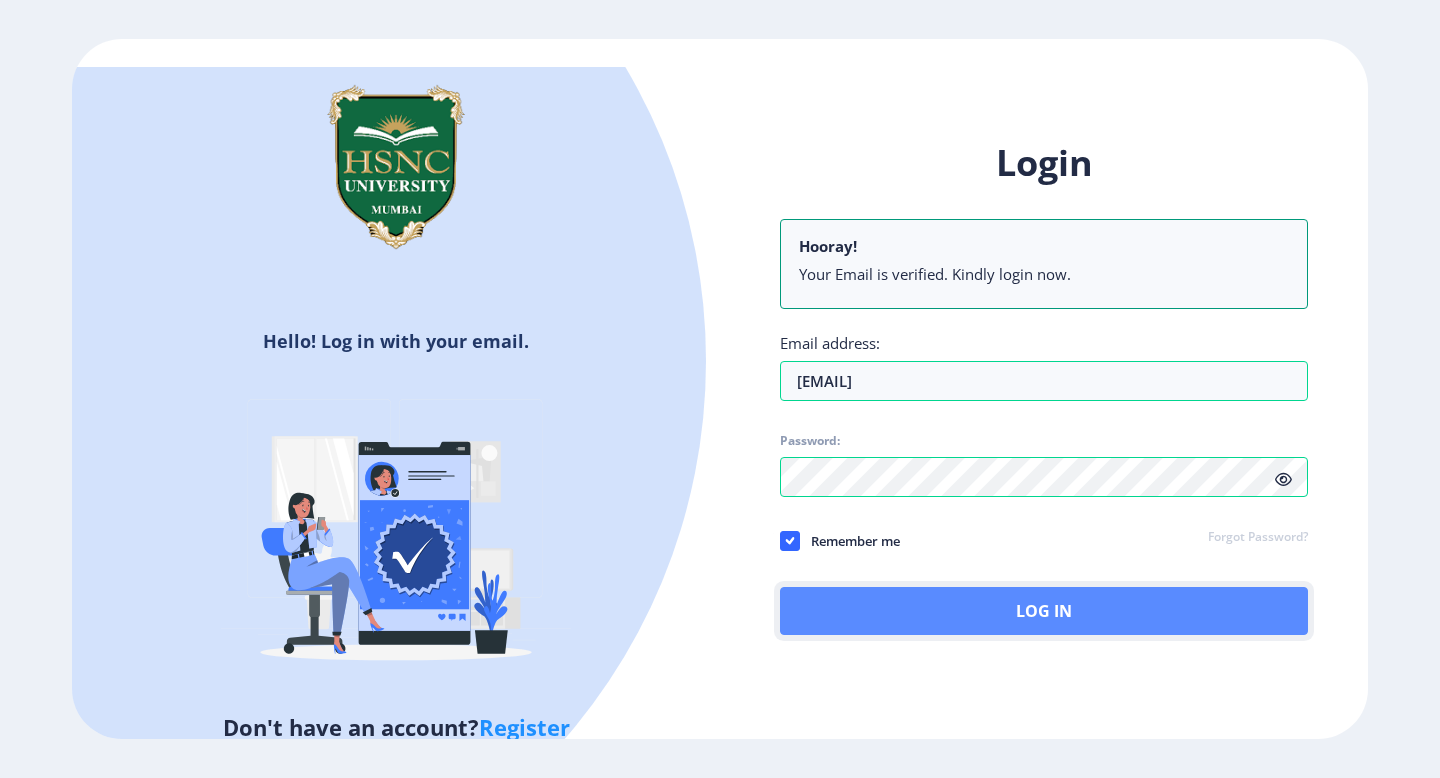 click on "Log In" at bounding box center (1044, 611) 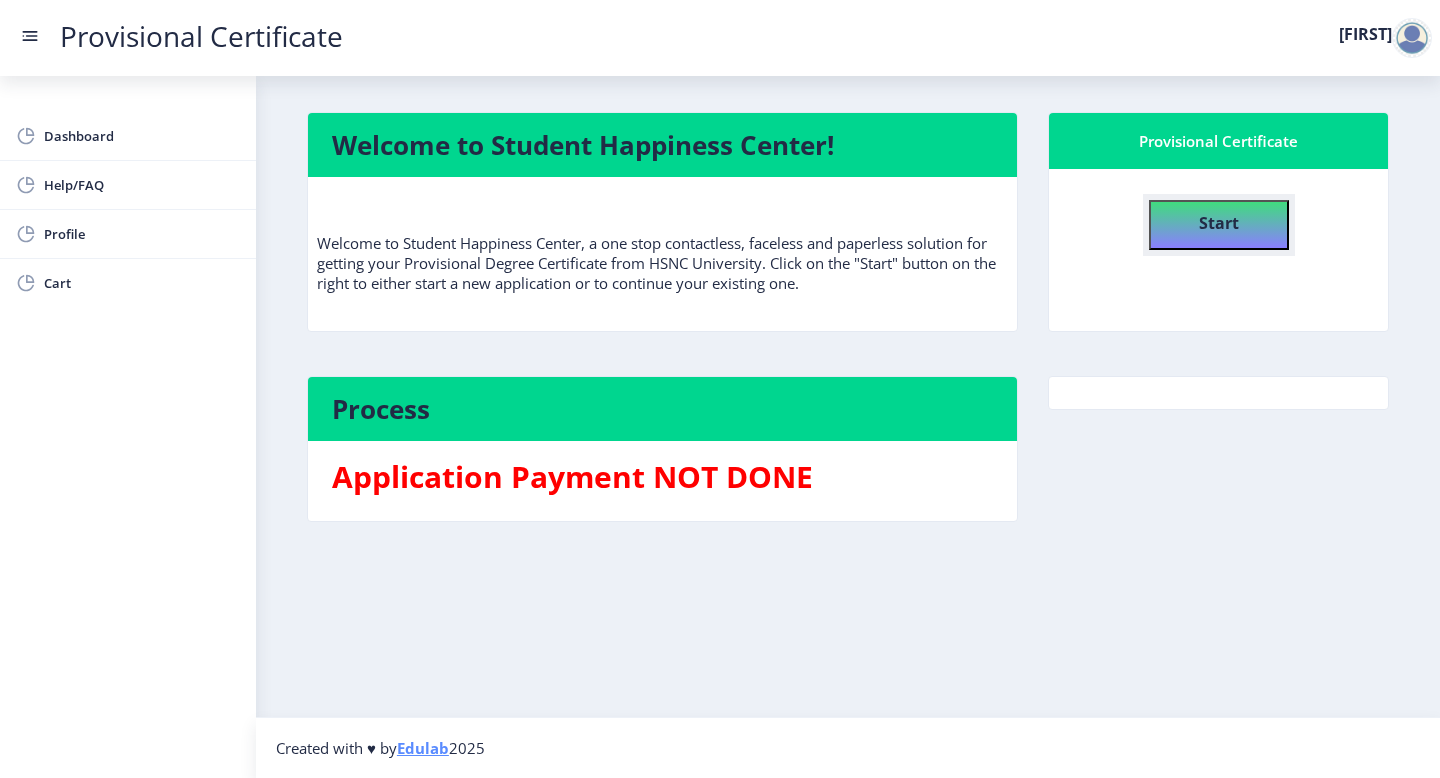 click on "Start" at bounding box center [1219, 223] 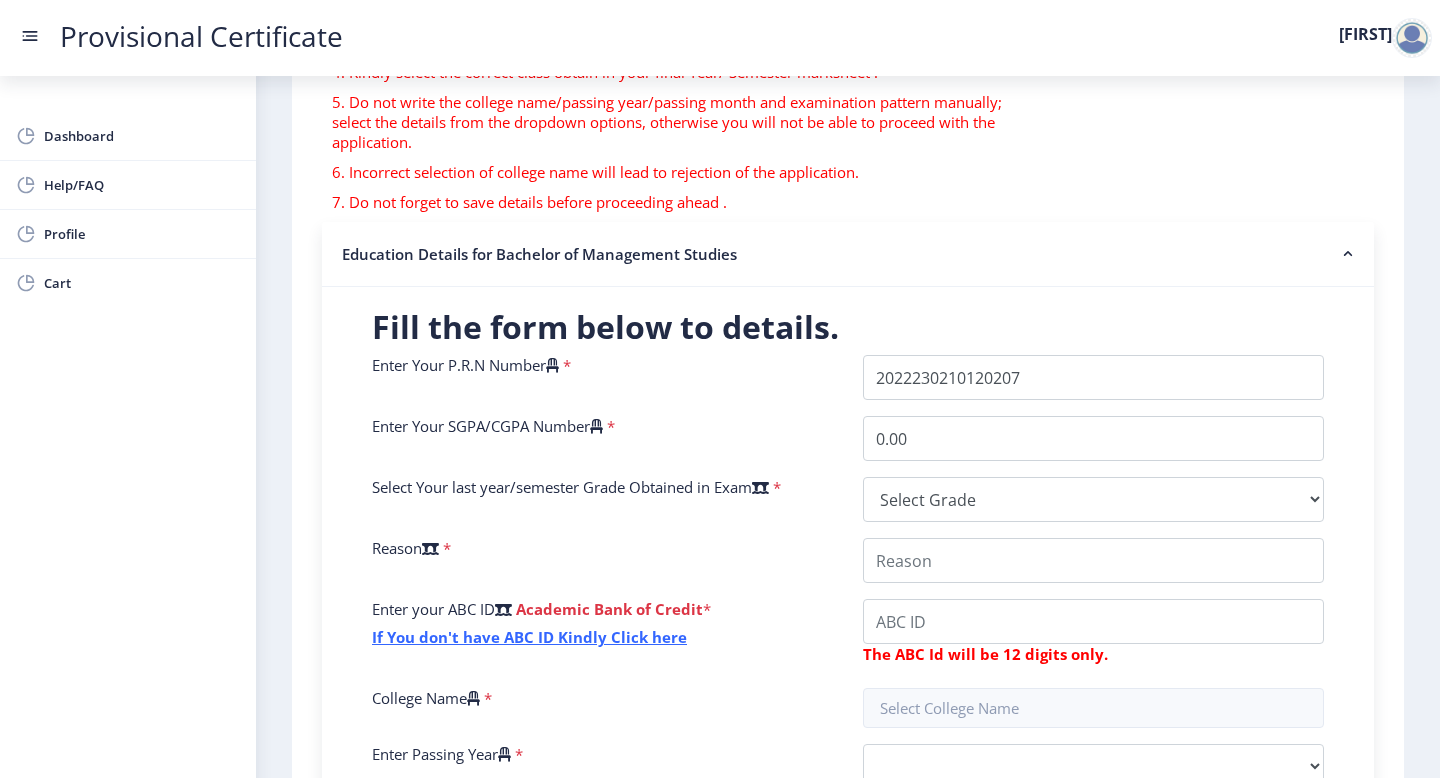scroll, scrollTop: 274, scrollLeft: 0, axis: vertical 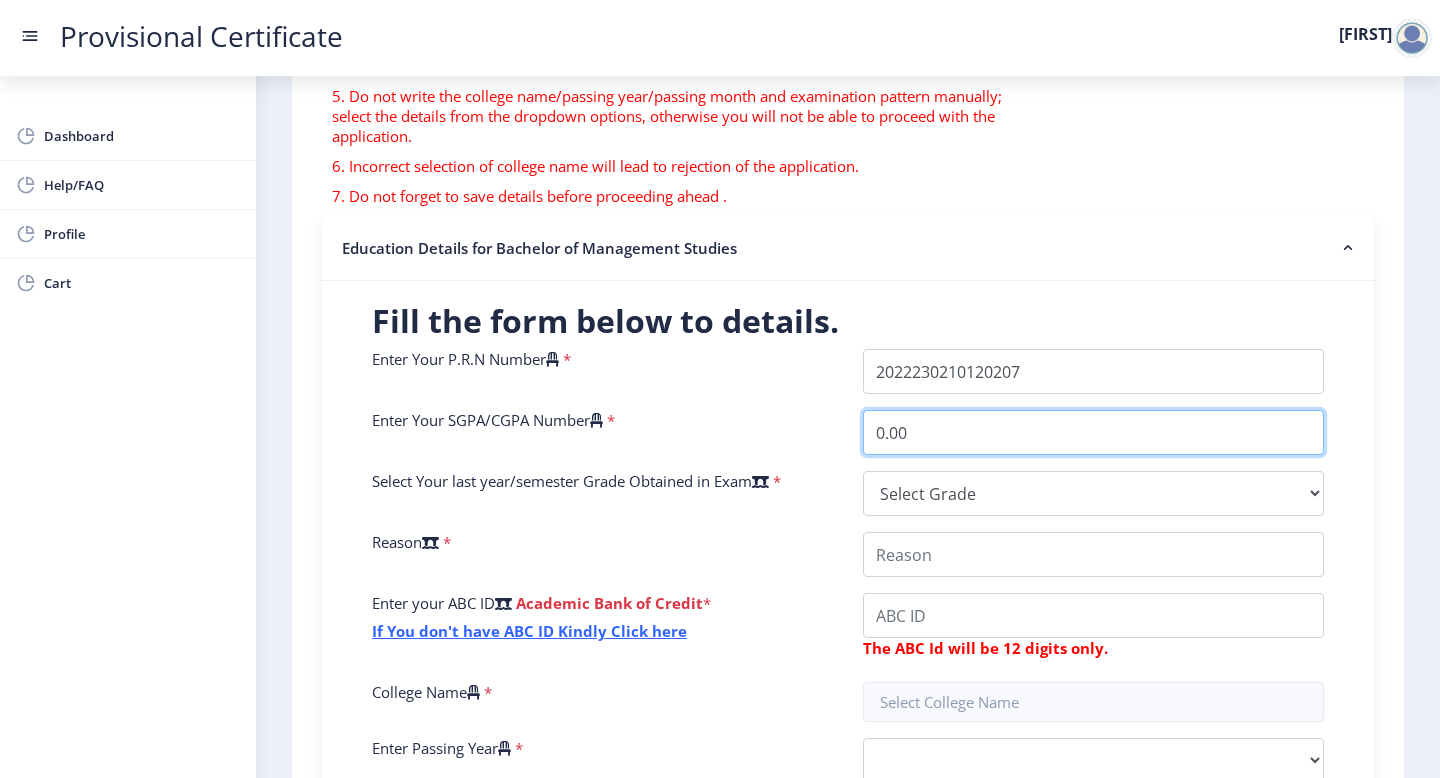 click on "0.00" at bounding box center (1093, 432) 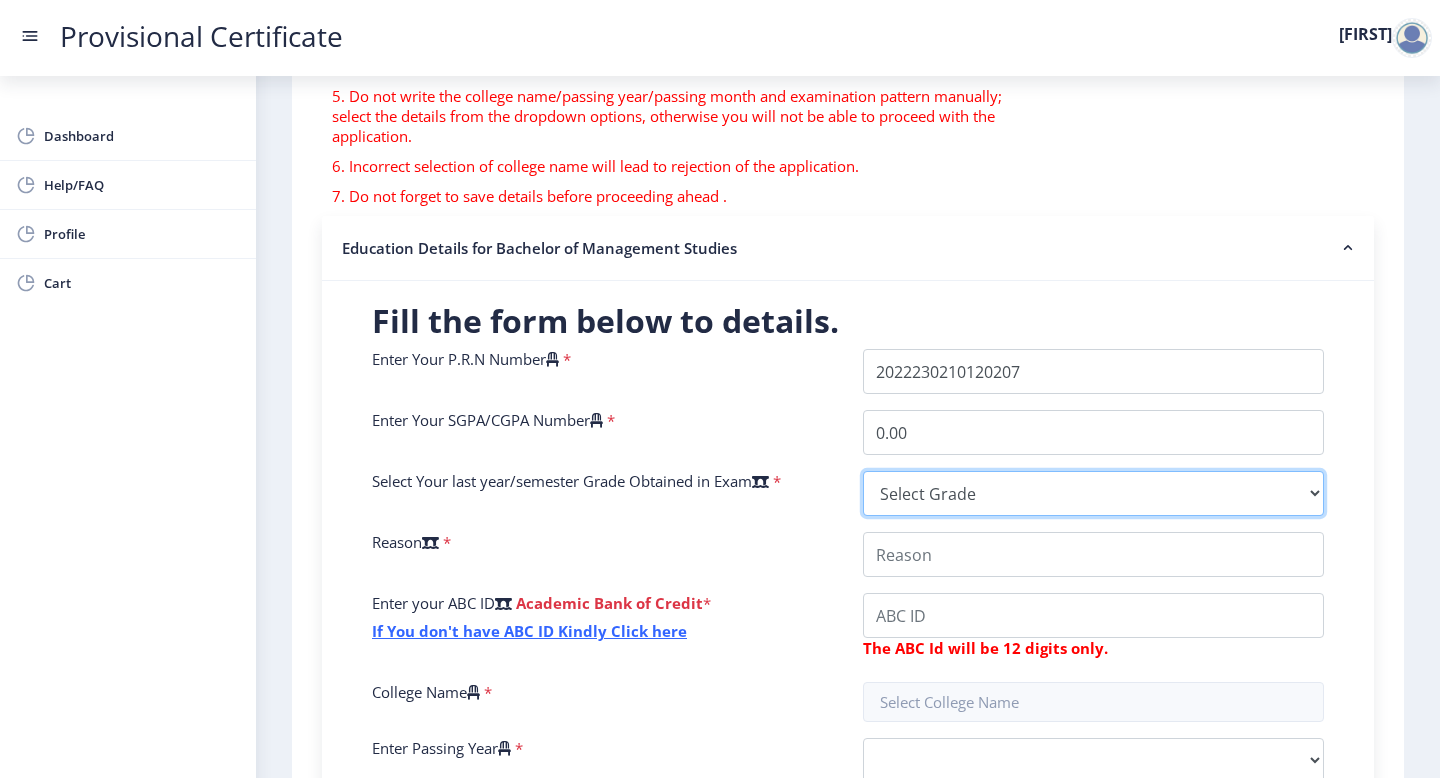 click on "Select Grade  O   A+   A   B+   B   C   D   F(Fail)" at bounding box center (1093, 493) 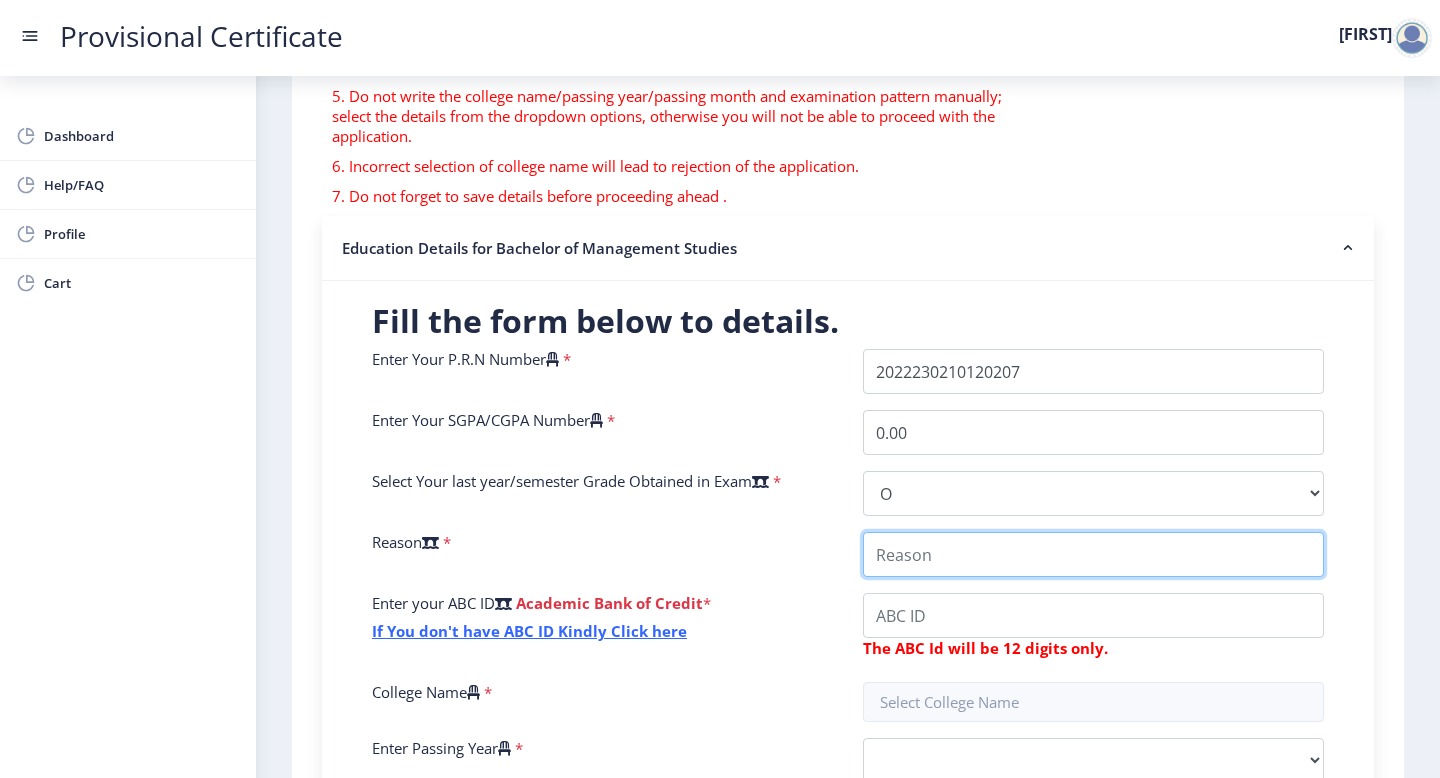 click on "College Name" at bounding box center [1093, 554] 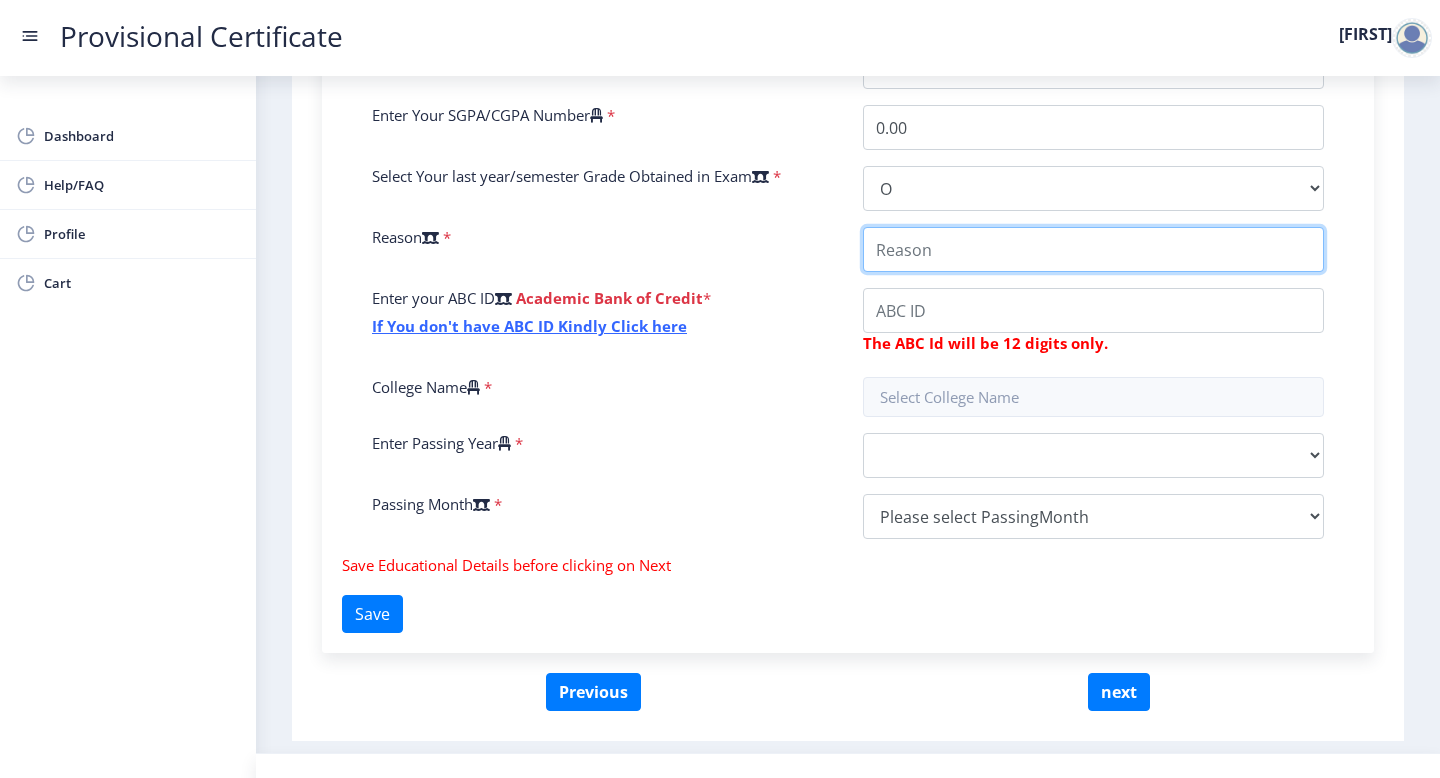 scroll, scrollTop: 582, scrollLeft: 0, axis: vertical 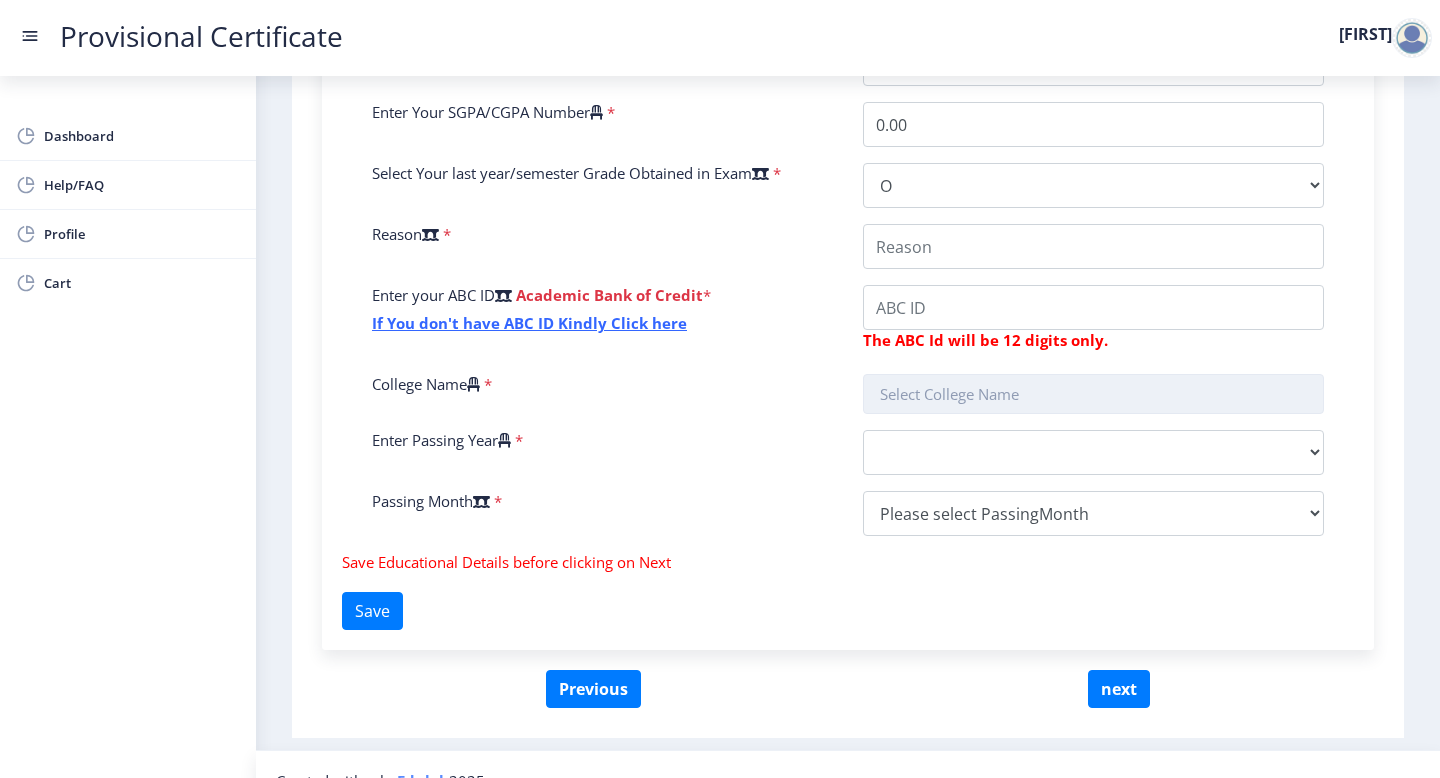 click on "Enter Your P.R.N Number   *  Enter Your SGPA/CGPA Number   * 0.00 Select Your last year/semester Grade Obtained in Exam   * Select Grade  O   A+   A   B+   B   C   D   F(Fail)  Reason   * Enter your ABC ID   Academic Bank of Credit  * If You don't have ABC ID Kindly Click here  The ABC Id will be 12 digits only.  College Name   * Enter Passing Year   *  2025   2024   2023   2022   2021   2020   2019   2018   2017   2016   2015   2014   2013   2012   2011   2010   2009   2008   2007   2006   2005   2004   2003   2002   2001   2000   1999   1998   1997   1996   1995   1994   1993   1992   1991   1990   1989   1988   1987   1986   1985   1984   1983   1982   1981   1980   1979   1978   1977   1976   1975   1974   1973   1972   1971   1970   1969   1968   1967  Passing Month   *  Please select PassingMonth  (01) January (02) February (03) March (04) April (05) May (06) June (07) July (08) August (09) September (10) October (11) November (12) December" at bounding box center (848, 296) 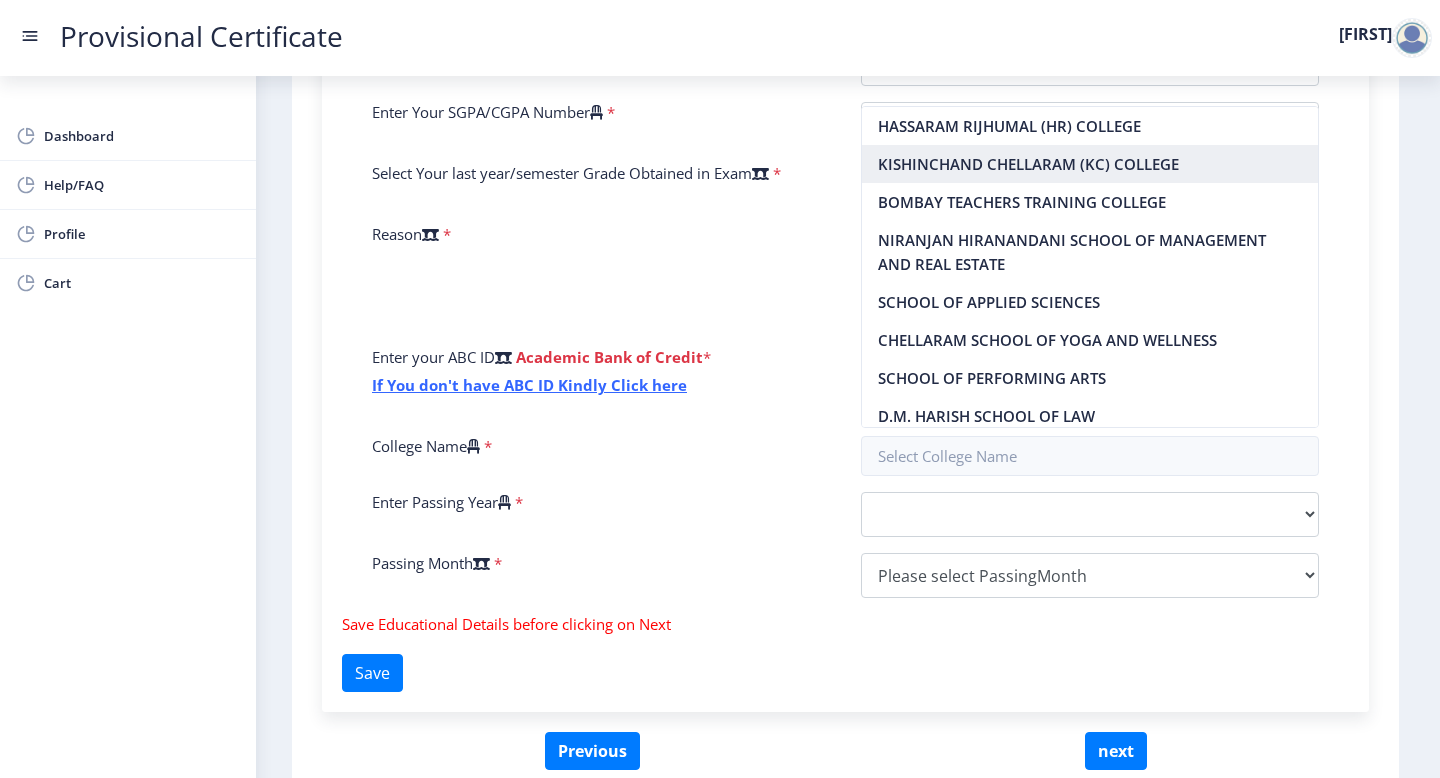 click on "KISHINCHAND CHELLARAM (KC) COLLEGE" at bounding box center (1090, 164) 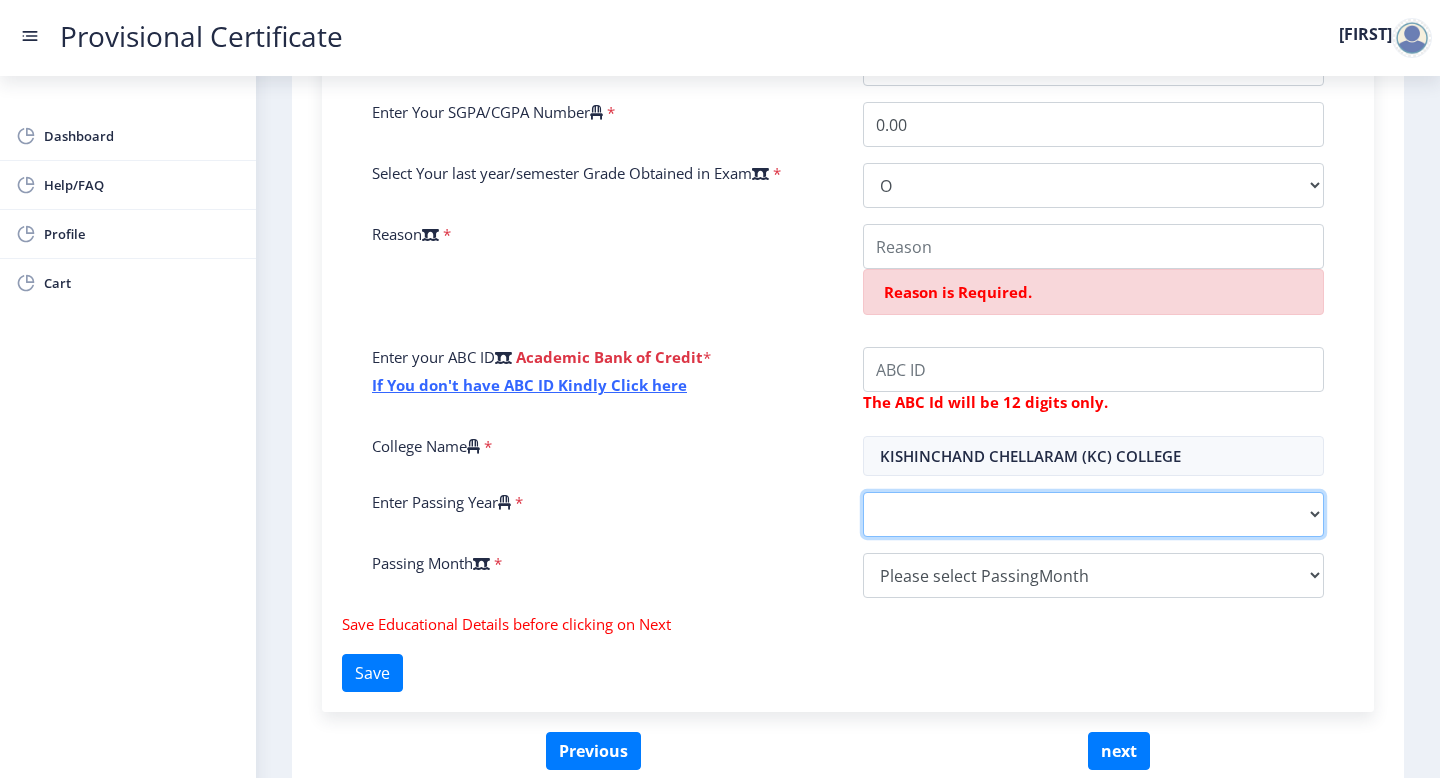 click on "2025   2024   2023   2022   2021   2020   2019   2018   2017   2016   2015   2014   2013   2012   2011   2010   2009   2008   2007   2006   2005   2004   2003   2002   2001   2000   1999   1998   1997   1996   1995   1994   1993   1992   1991   1990   1989   1988   1987   1986   1985   1984   1983   1982   1981   1980   1979   1978   1977   1976   1975   1974   1973   1972   1971   1970   1969   1968   1967" at bounding box center [1093, 514] 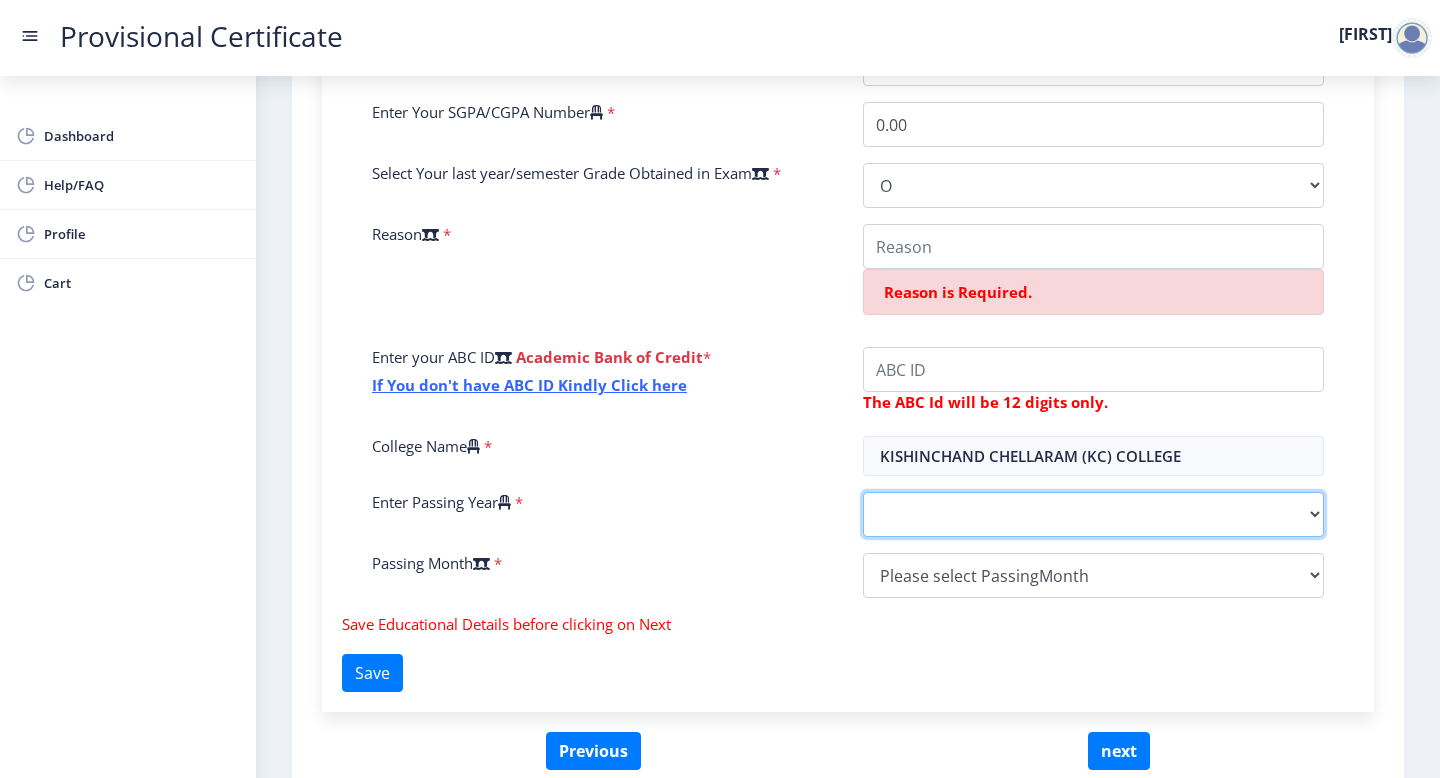 select on "2025" 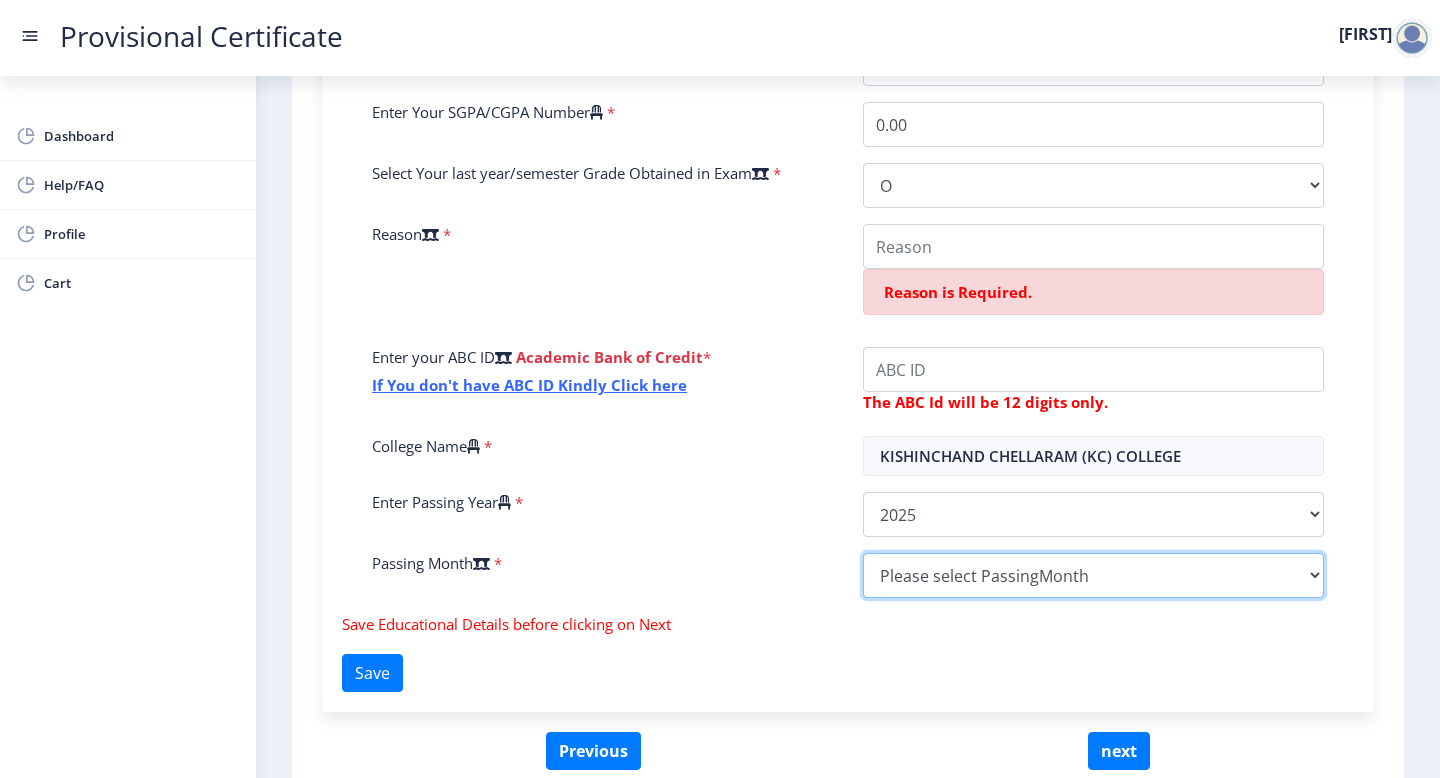 click on "Please select PassingMonth  (01) January (02) February (03) March (04) April (05) May (06) June (07) July (08) August (09) September (10) October (11) November (12) December" at bounding box center [1093, 575] 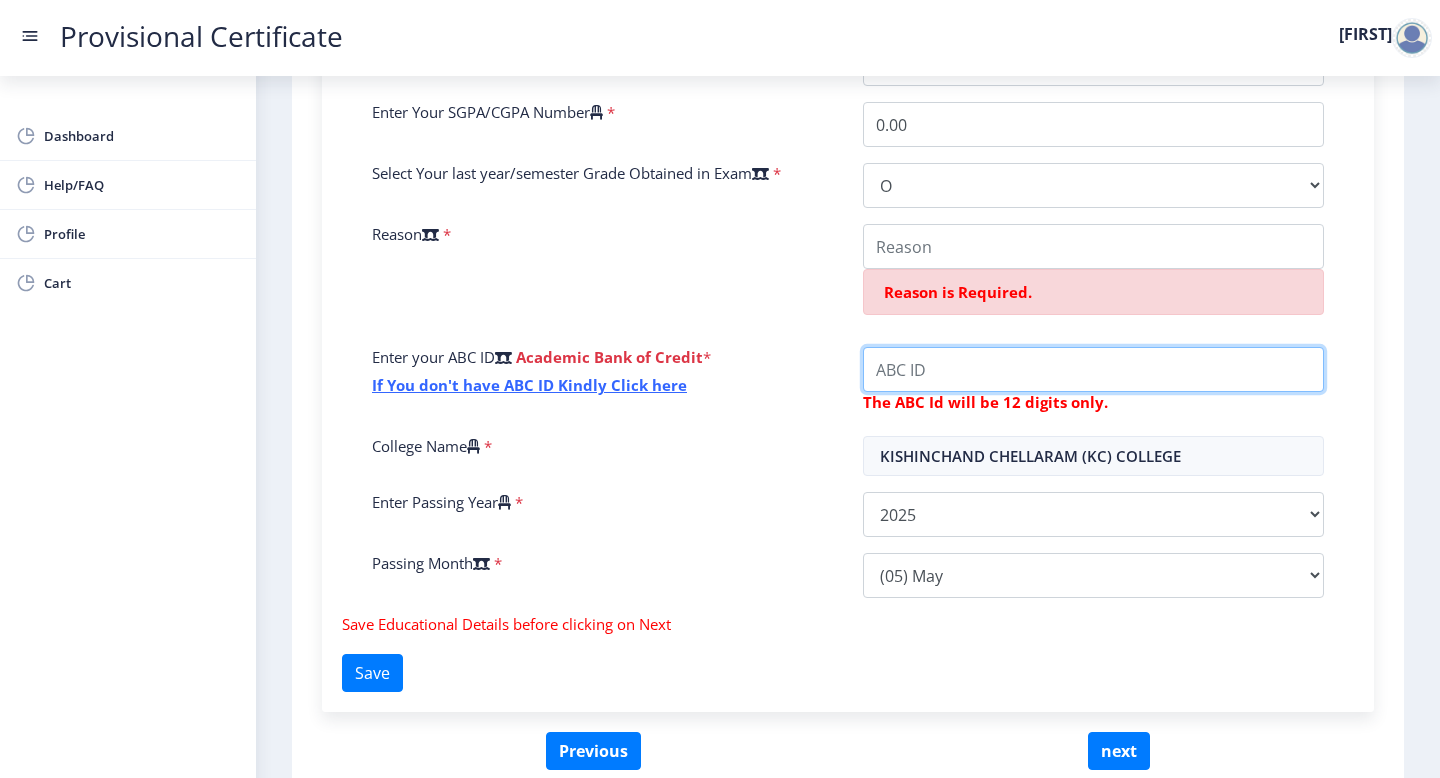 click on "College Name" at bounding box center (1093, 369) 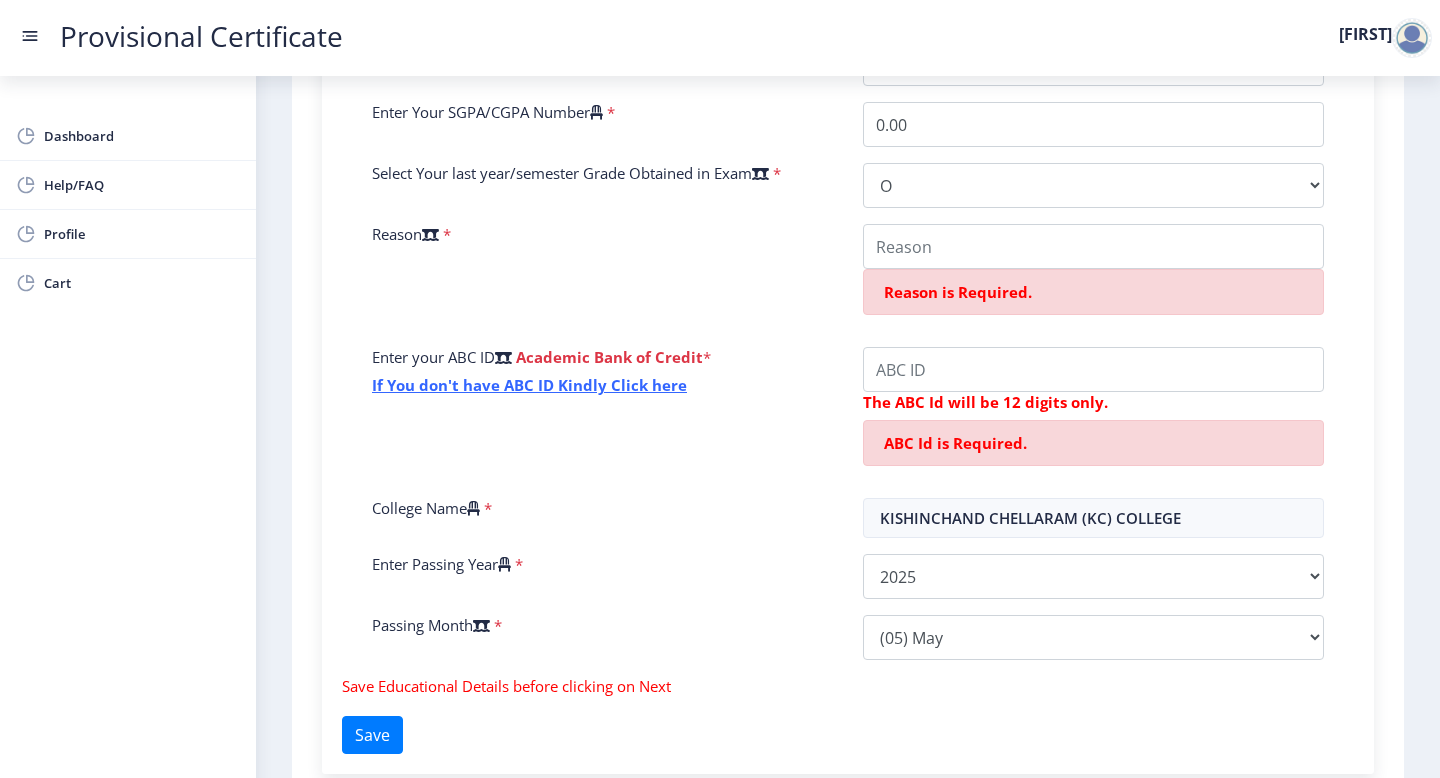 click on "ABC Id is Required." at bounding box center (958, 292) 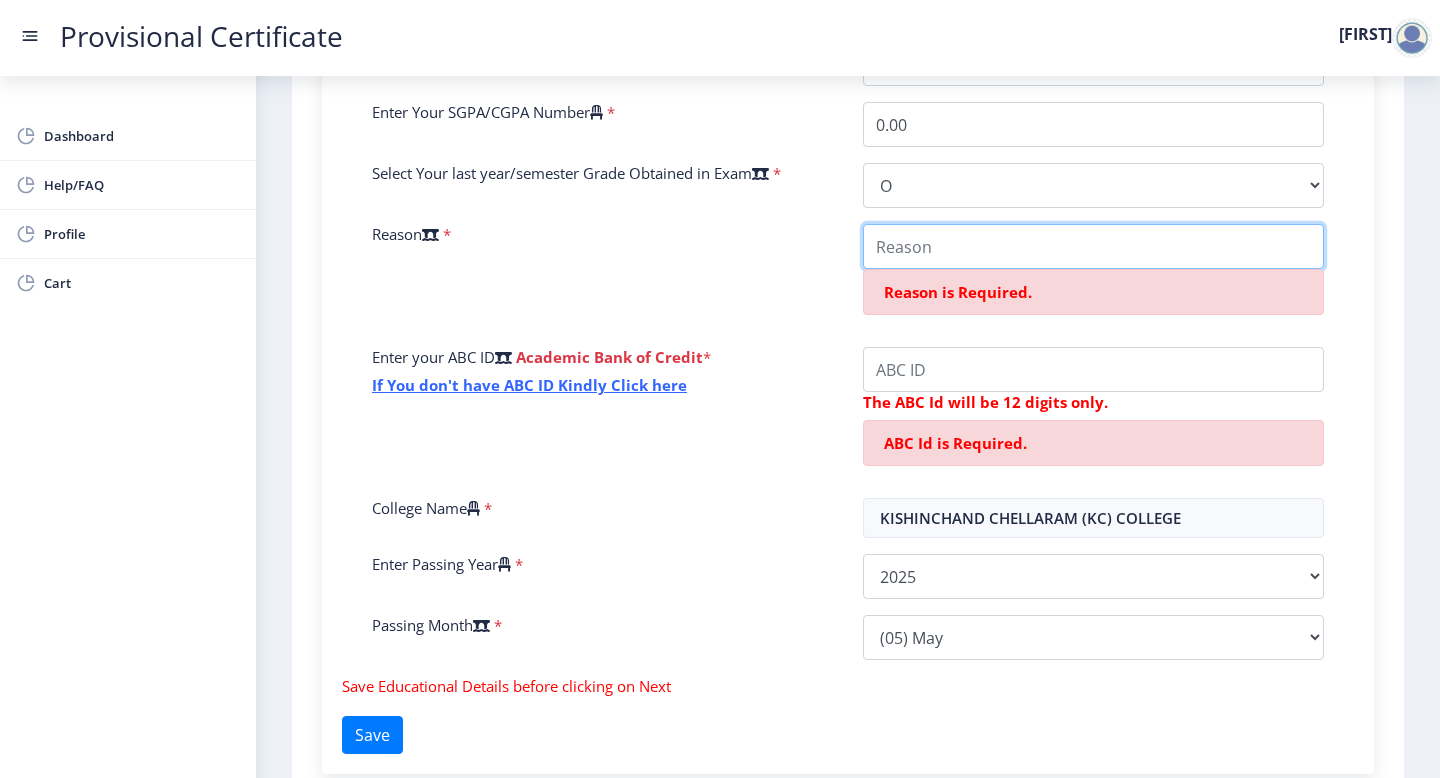 click on "College Name" at bounding box center [1093, 246] 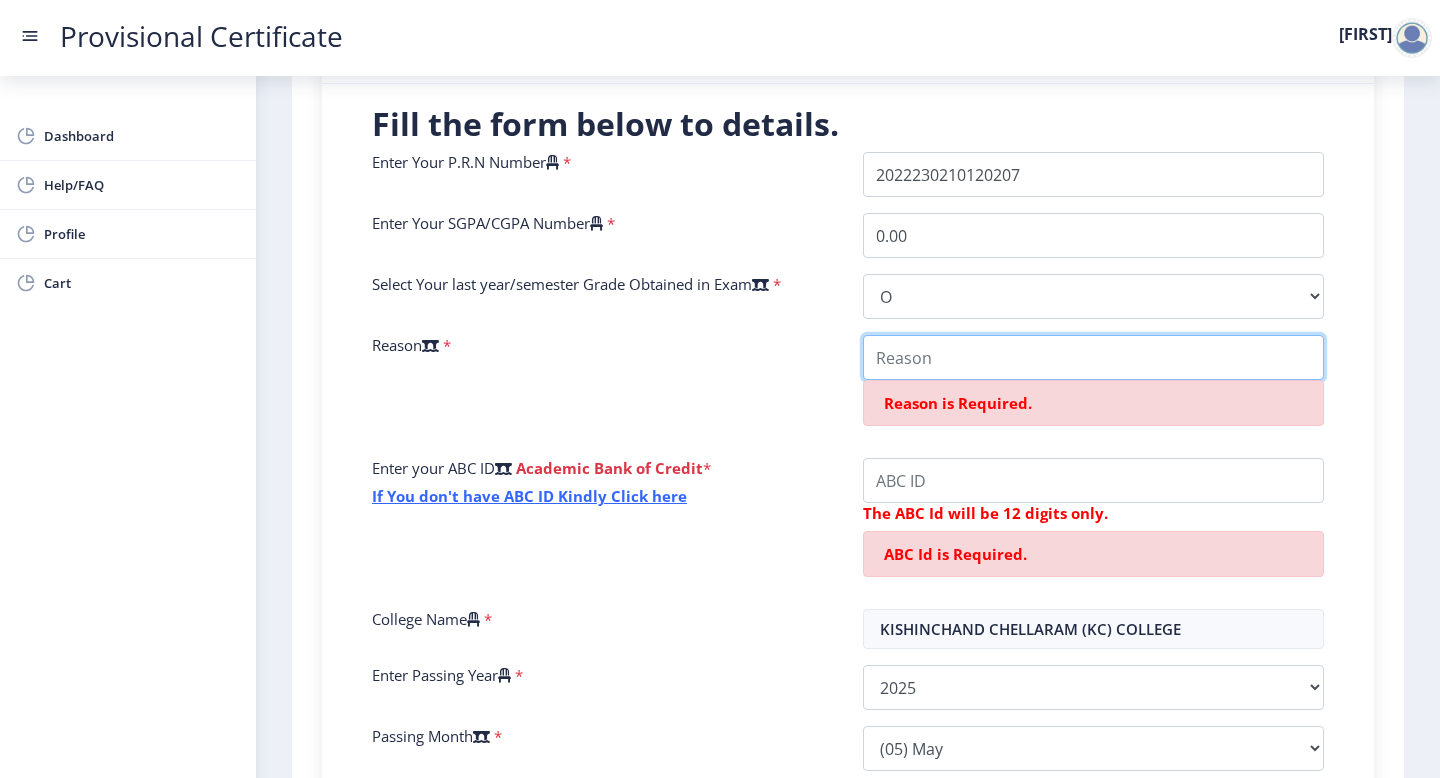 scroll, scrollTop: 415, scrollLeft: 0, axis: vertical 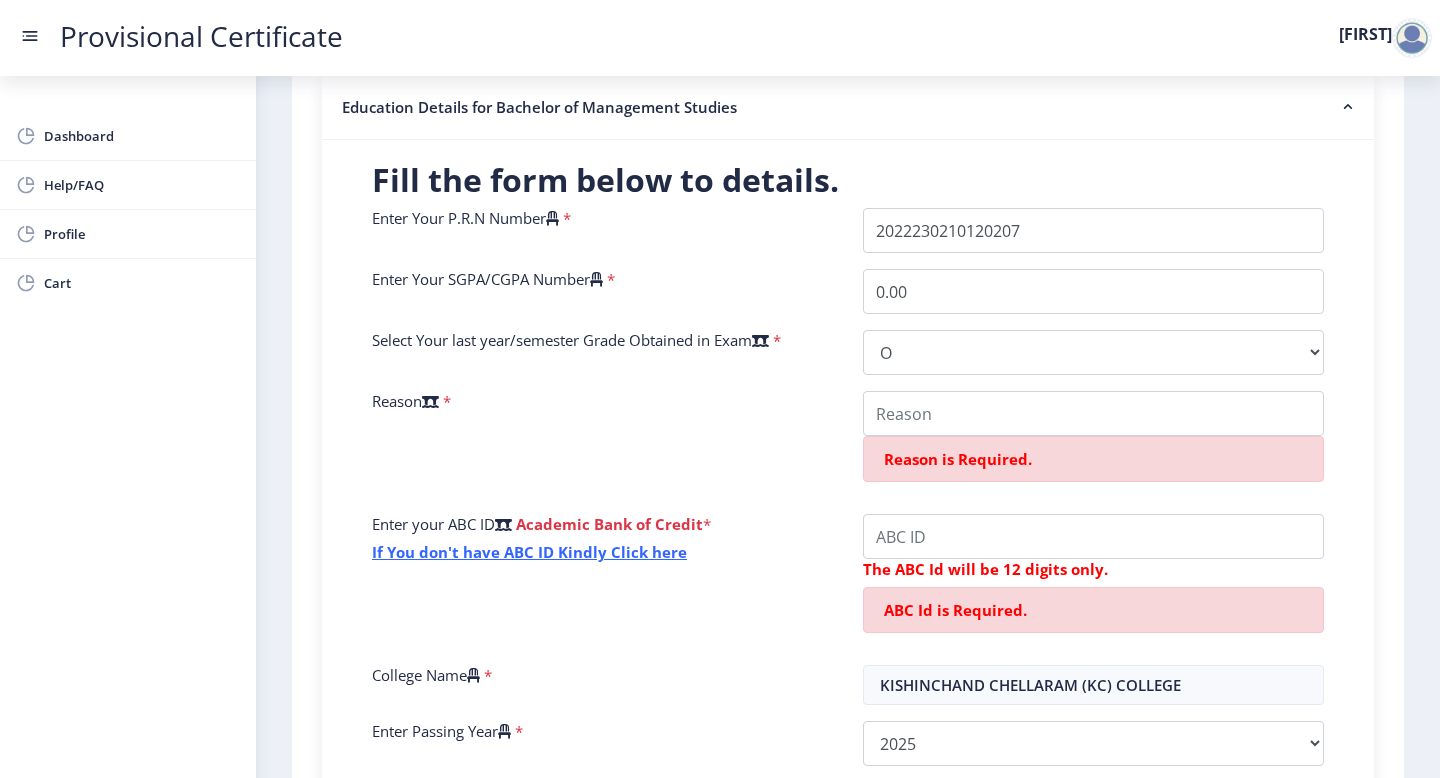 click at bounding box center [760, 340] 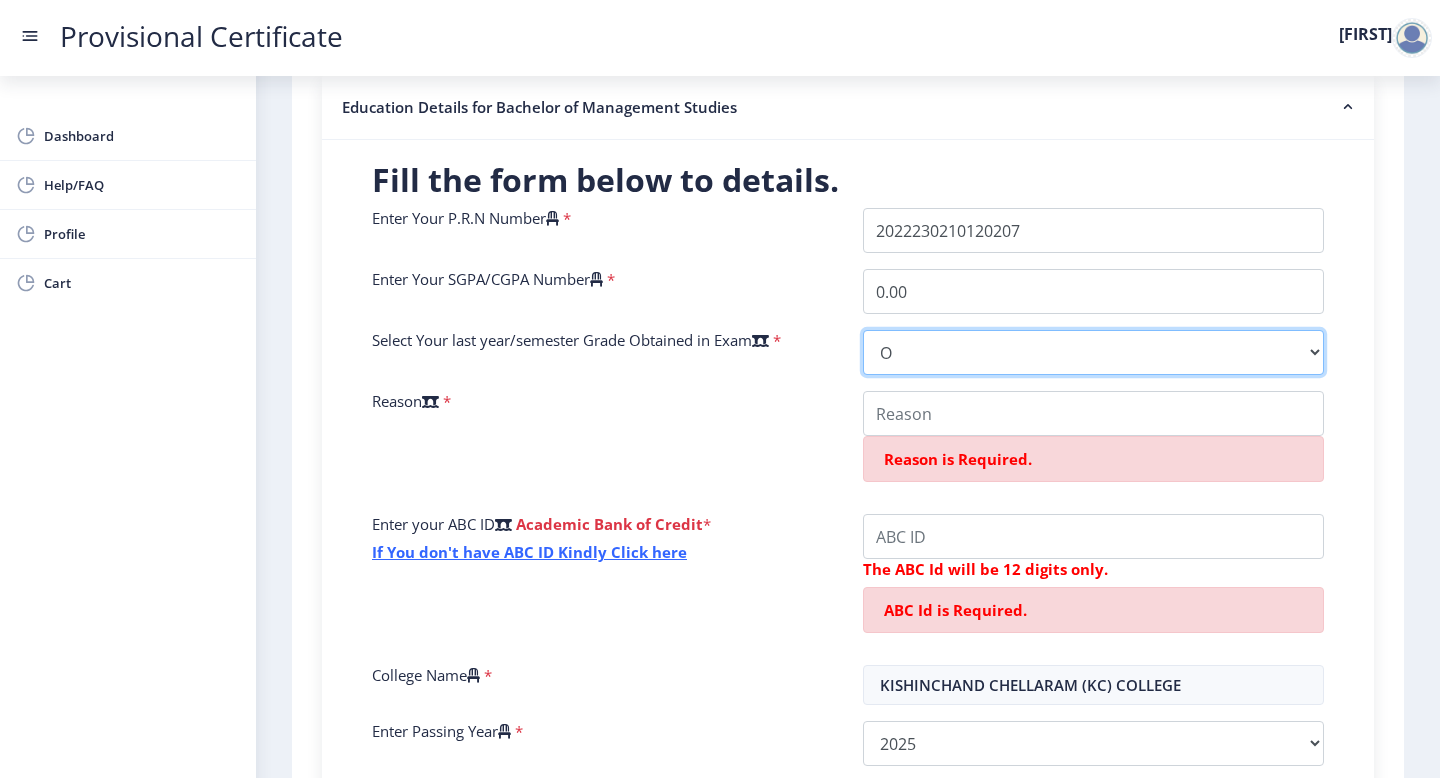 click on "Select Grade  O   A+   A   B+   B   C   D   F(Fail)" at bounding box center [1093, 352] 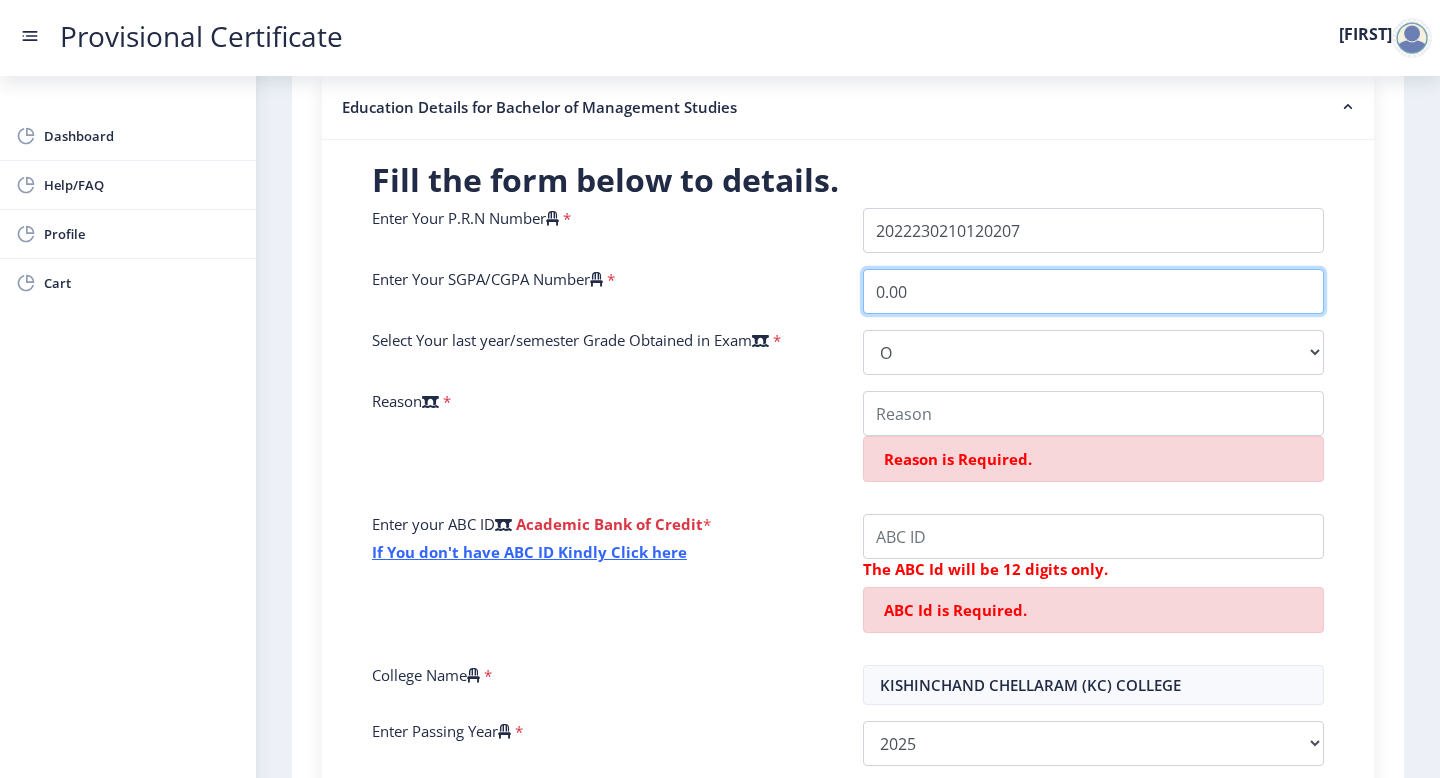 click on "0.00" at bounding box center (1093, 291) 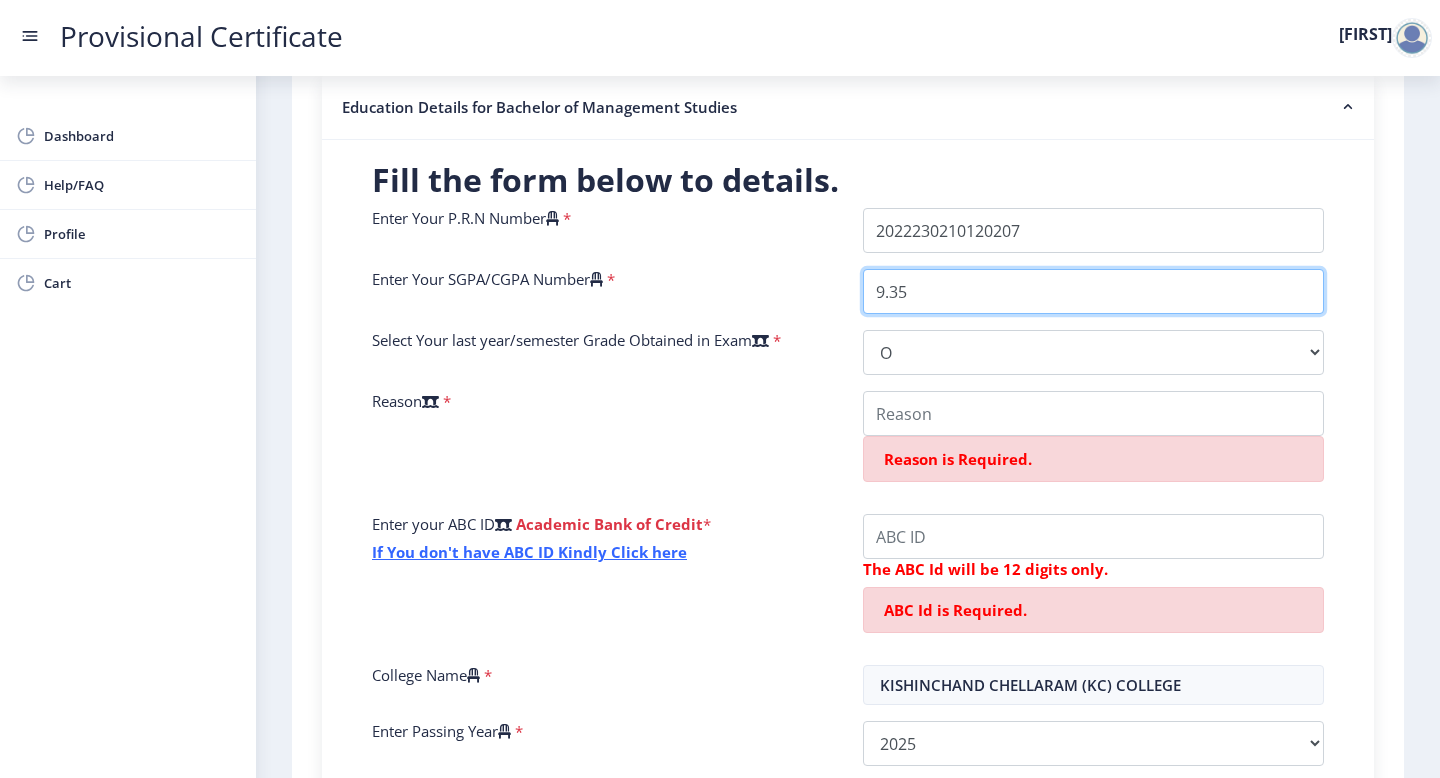 type on "9.35" 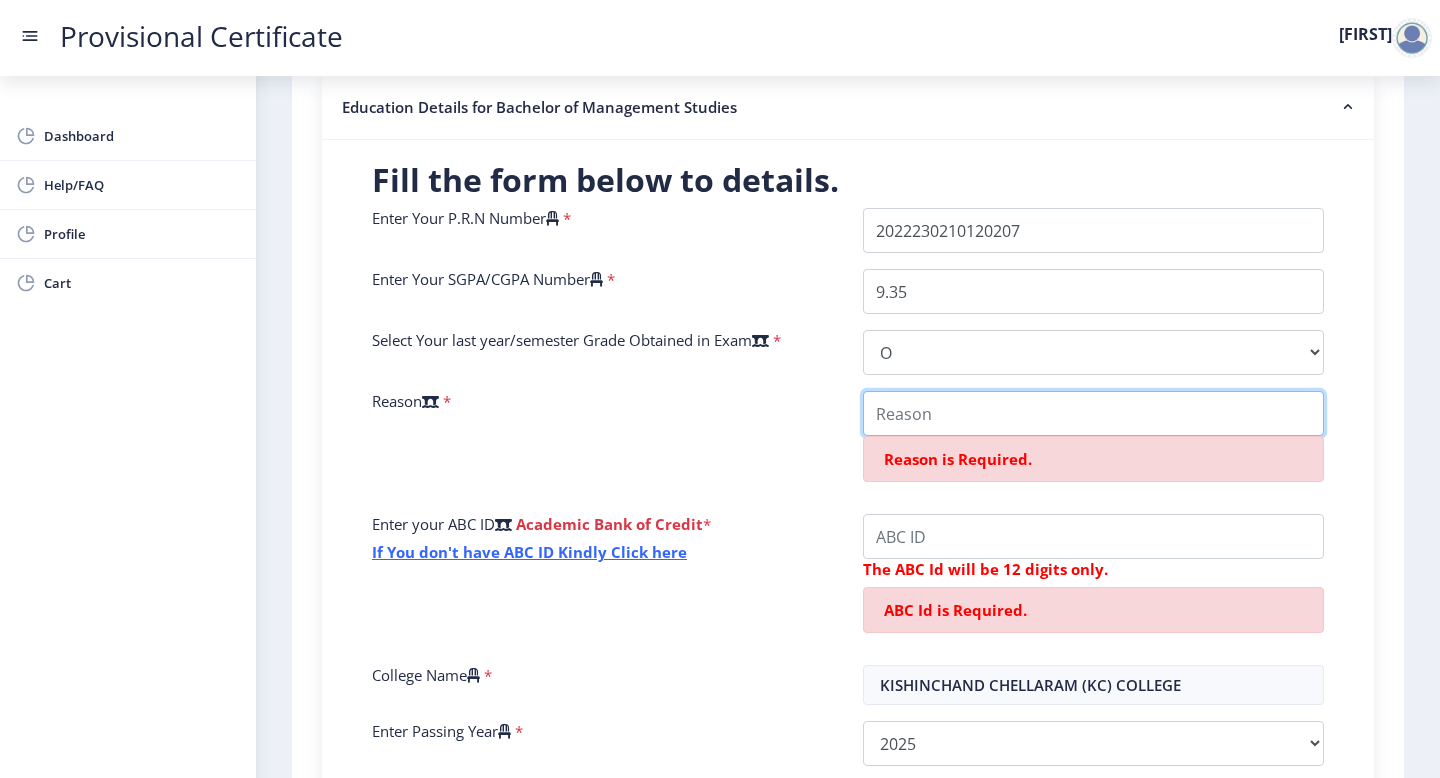 click on "College Name" at bounding box center (1093, 413) 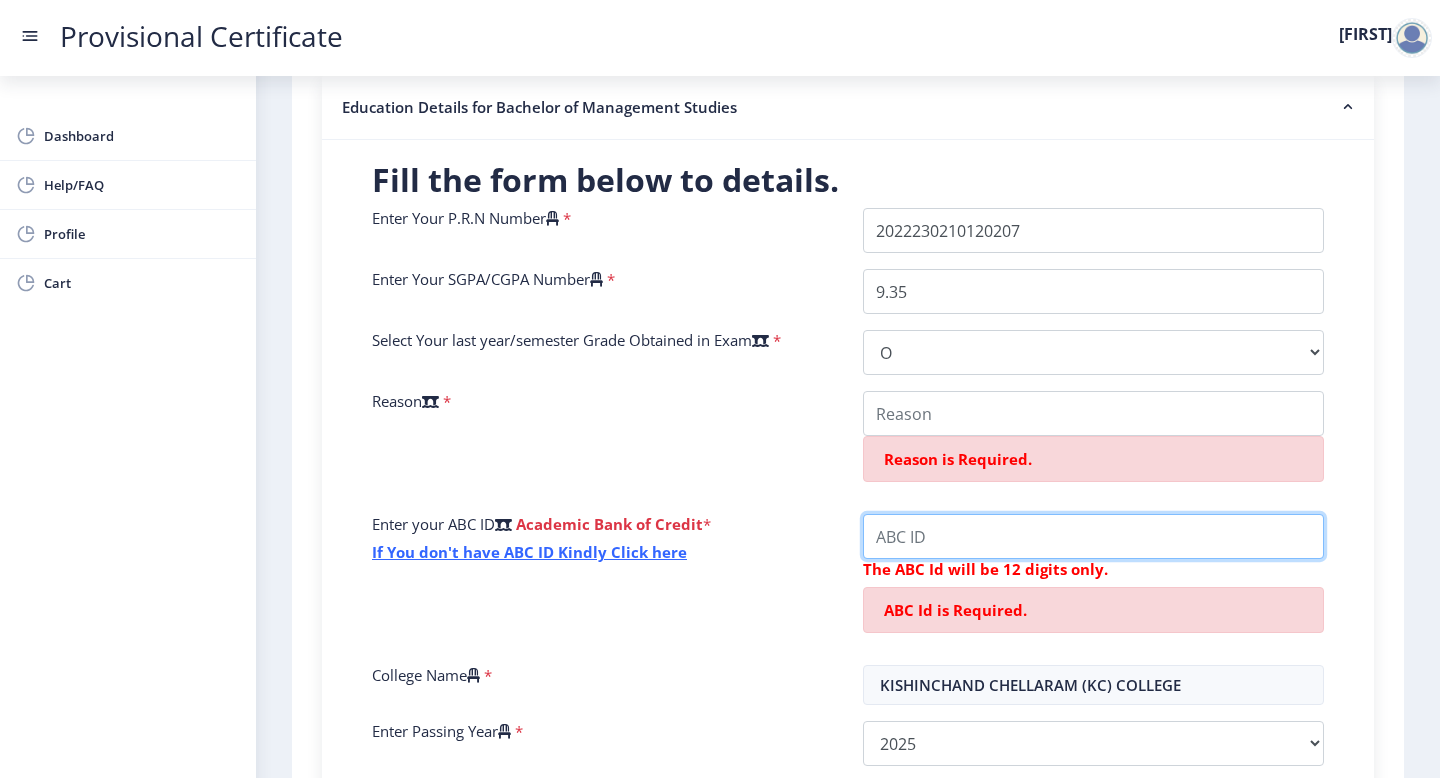 click on "College Name" at bounding box center [1093, 413] 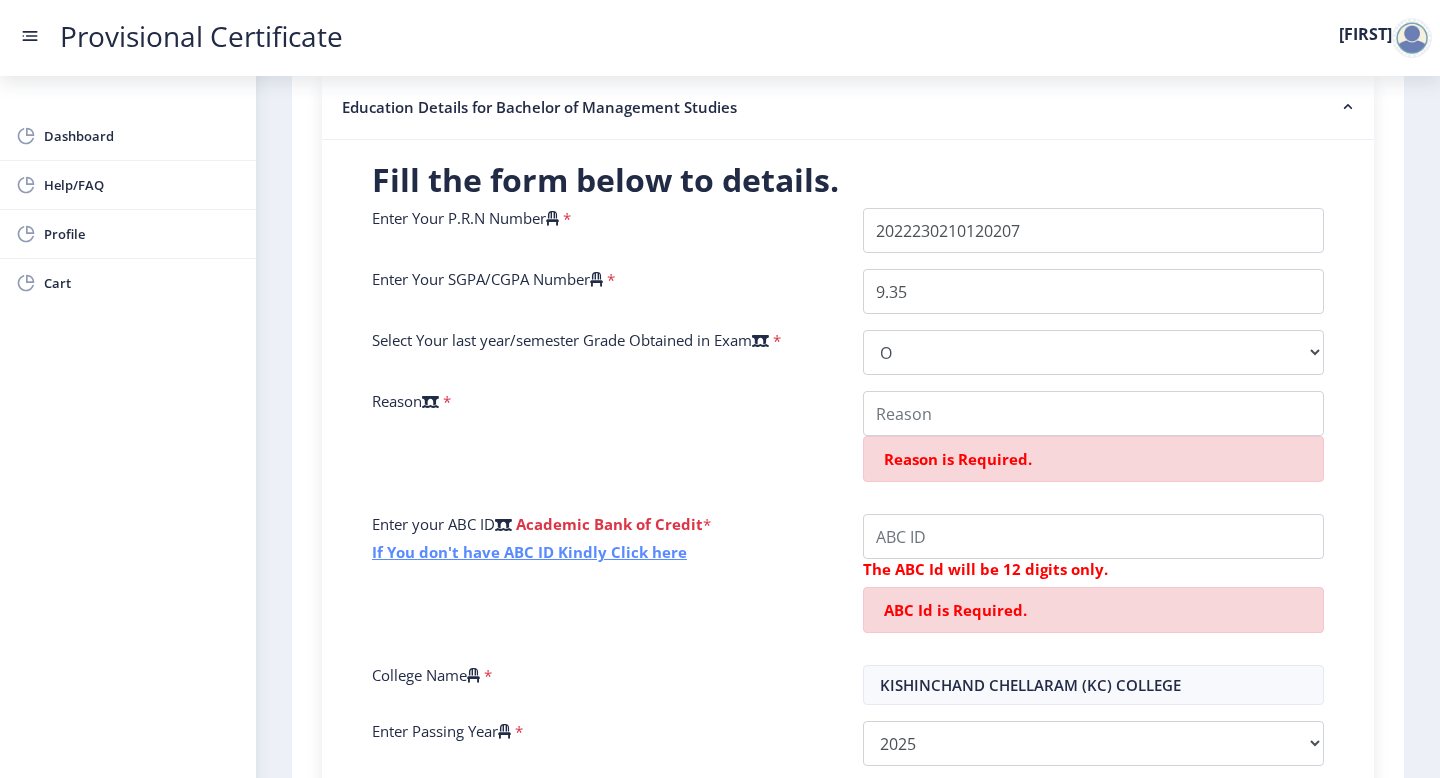 click on "If You don't have ABC ID Kindly Click here" at bounding box center [529, 552] 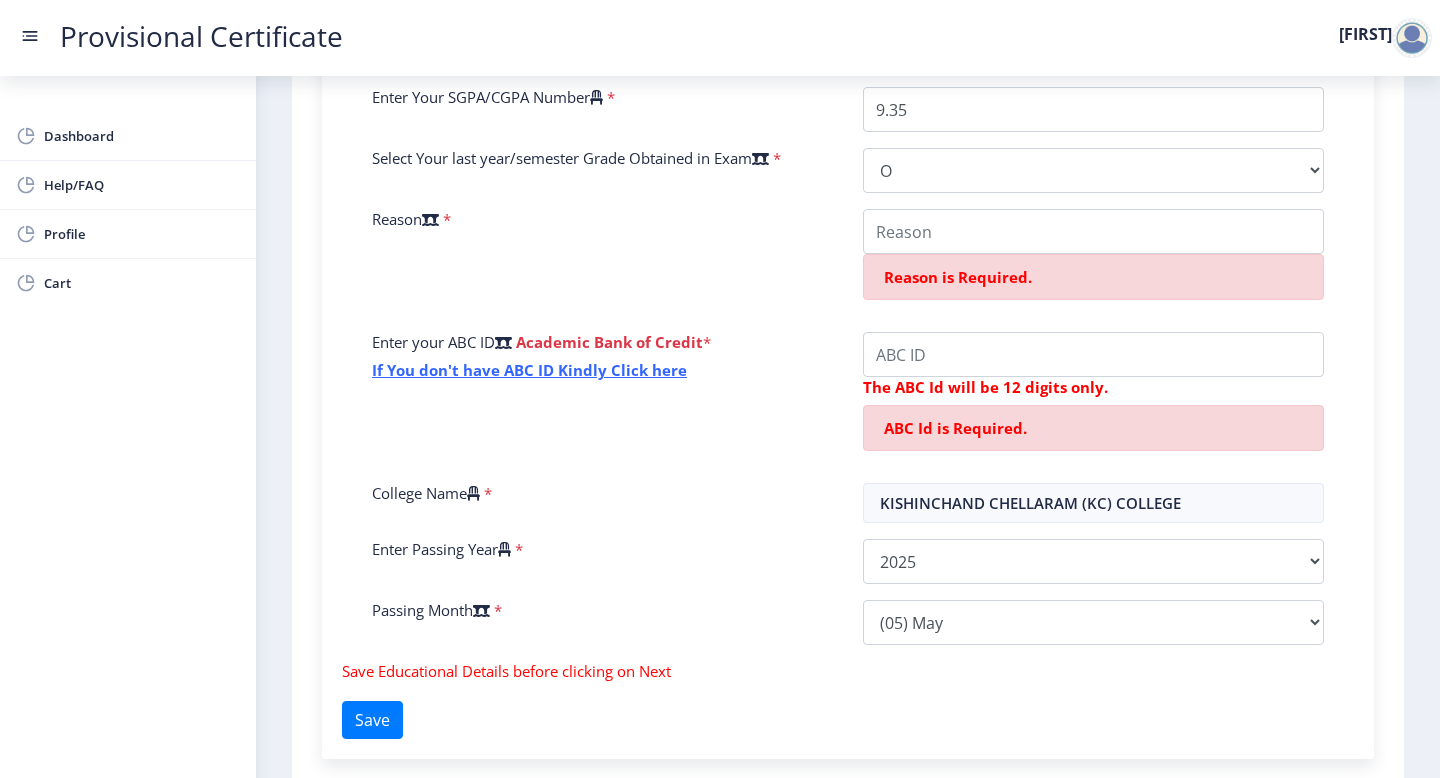 scroll, scrollTop: 628, scrollLeft: 0, axis: vertical 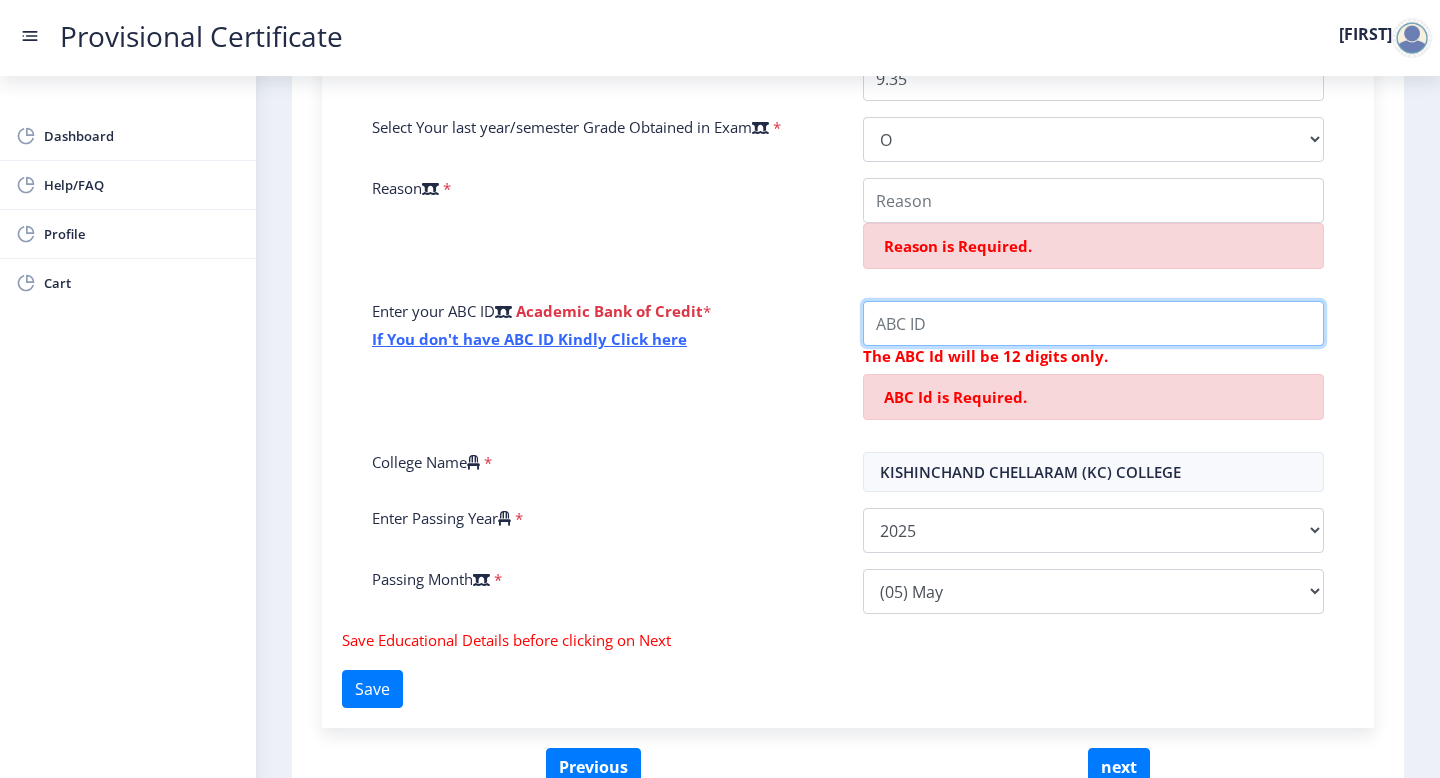 click on "College Name" at bounding box center [1093, 200] 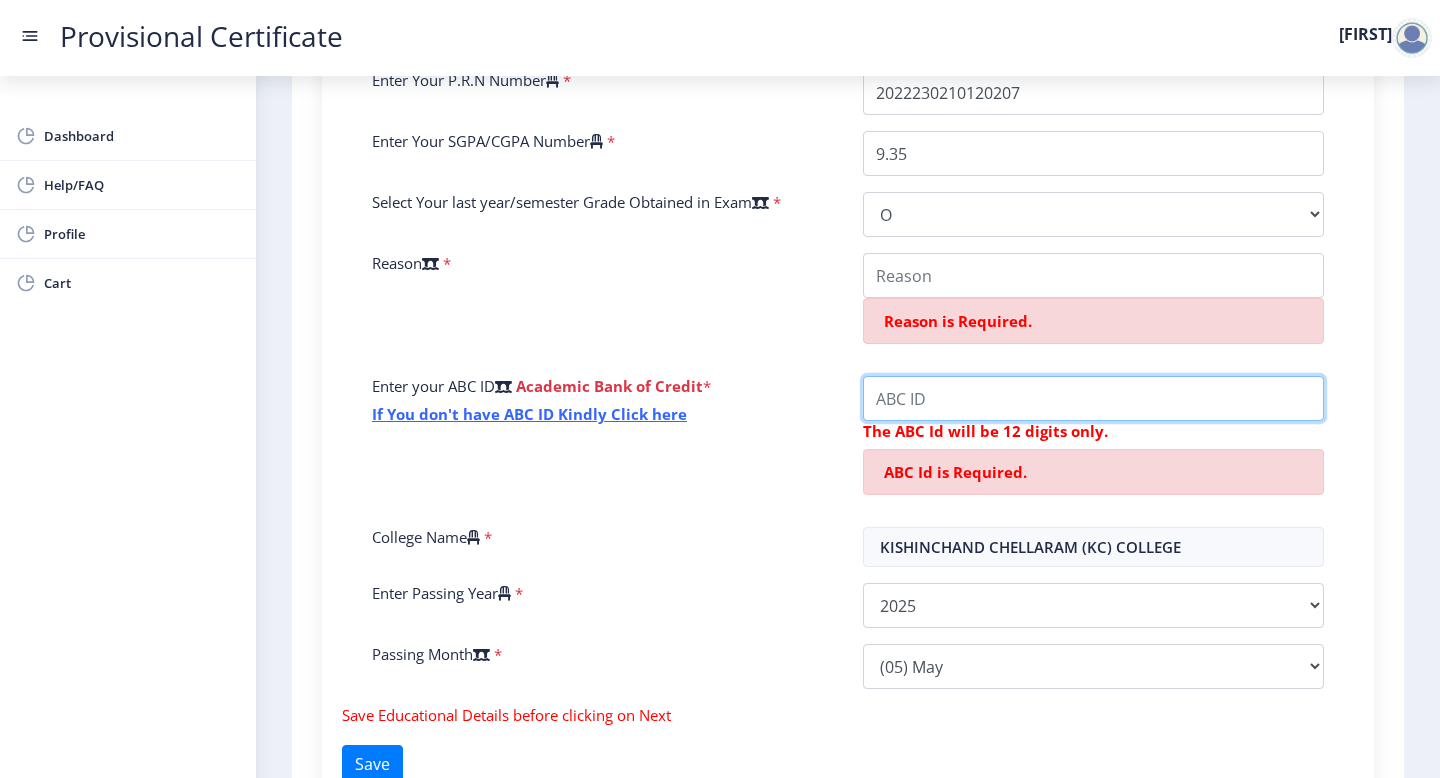 scroll, scrollTop: 550, scrollLeft: 0, axis: vertical 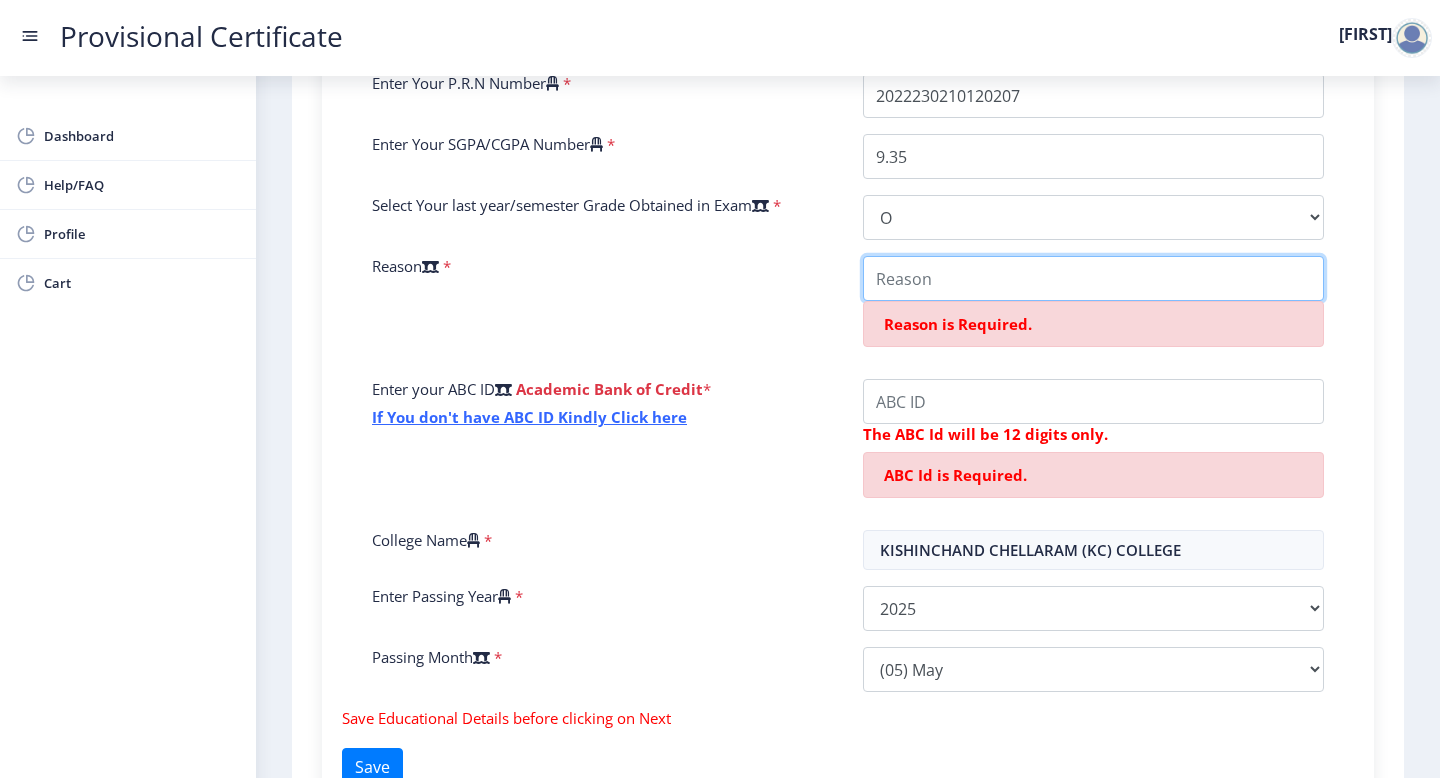 click on "College Name" at bounding box center (1093, 278) 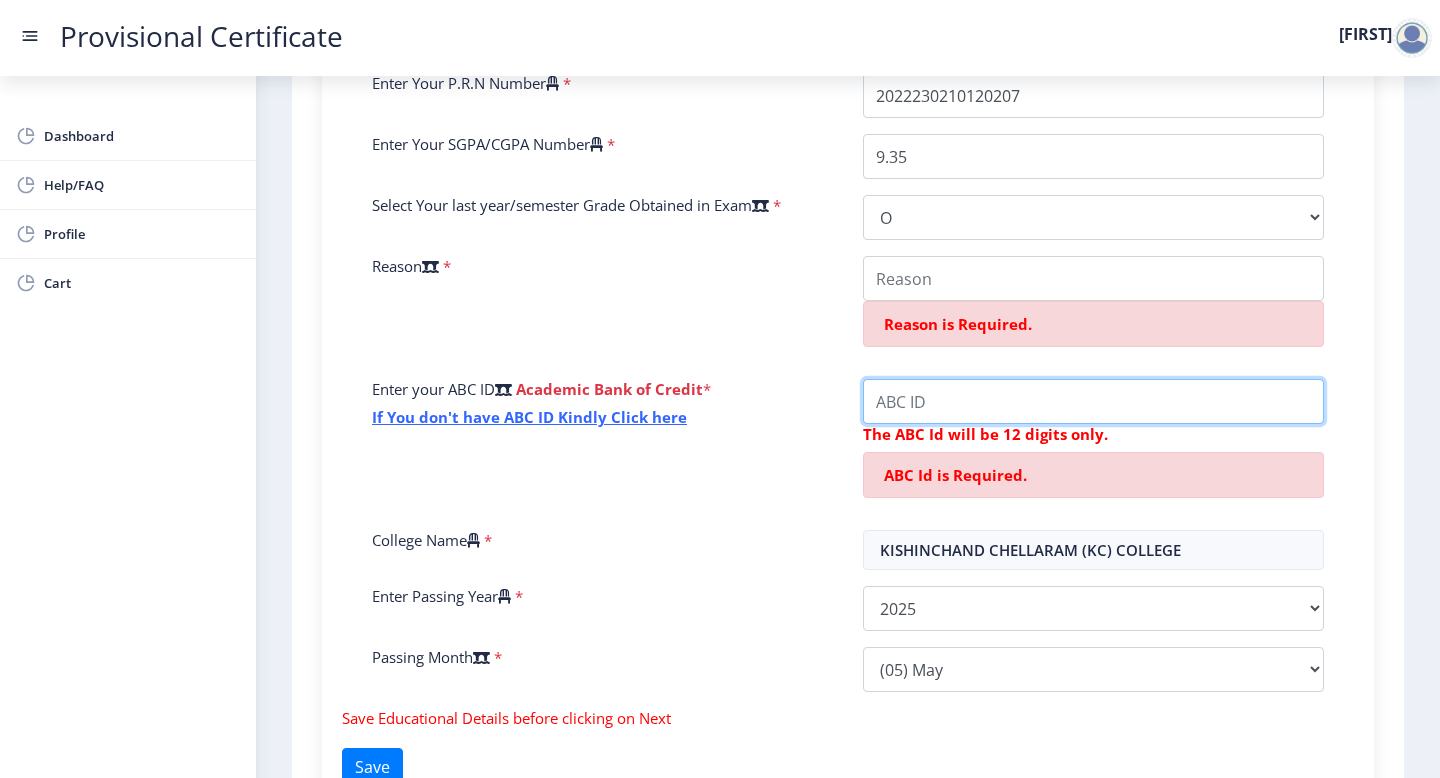 click on "College Name" at bounding box center (1093, 278) 